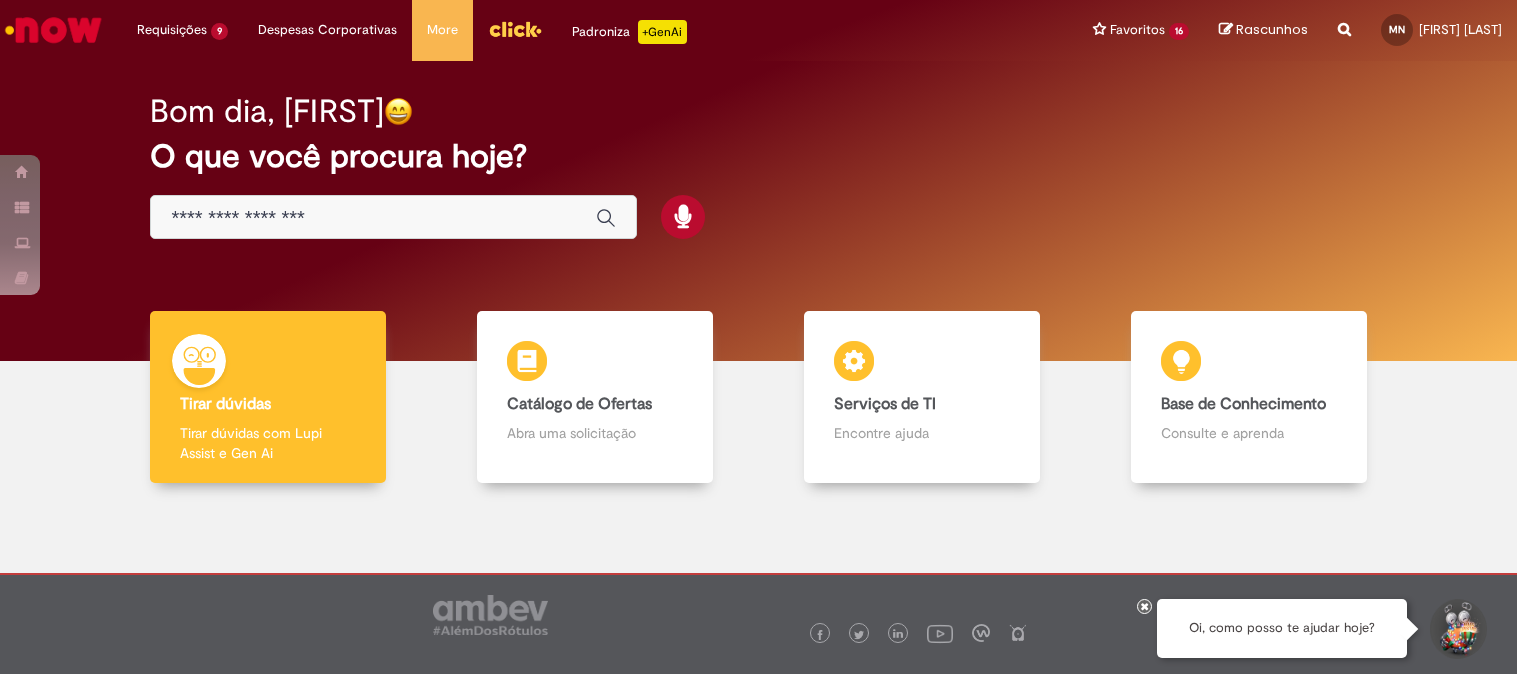 scroll, scrollTop: 0, scrollLeft: 0, axis: both 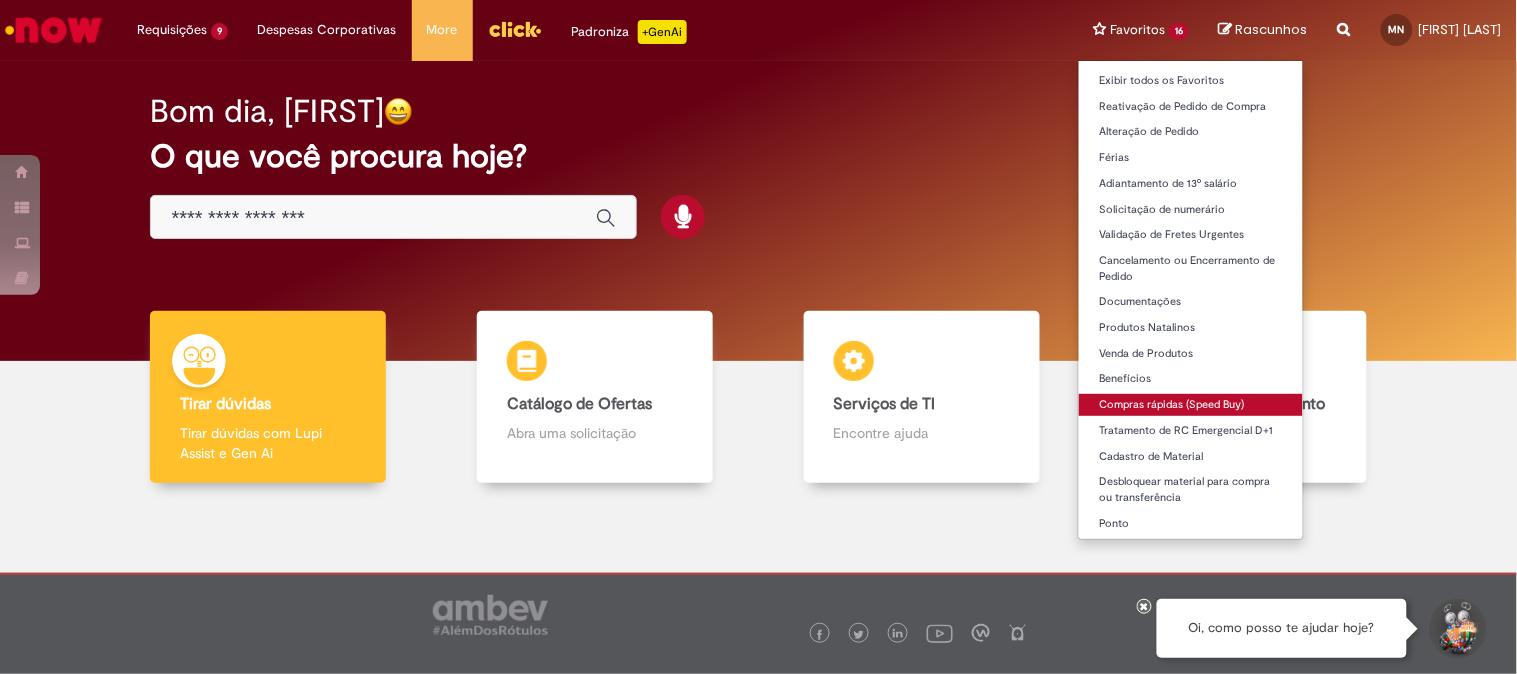 click on "Compras rápidas (Speed Buy)" at bounding box center [1191, 405] 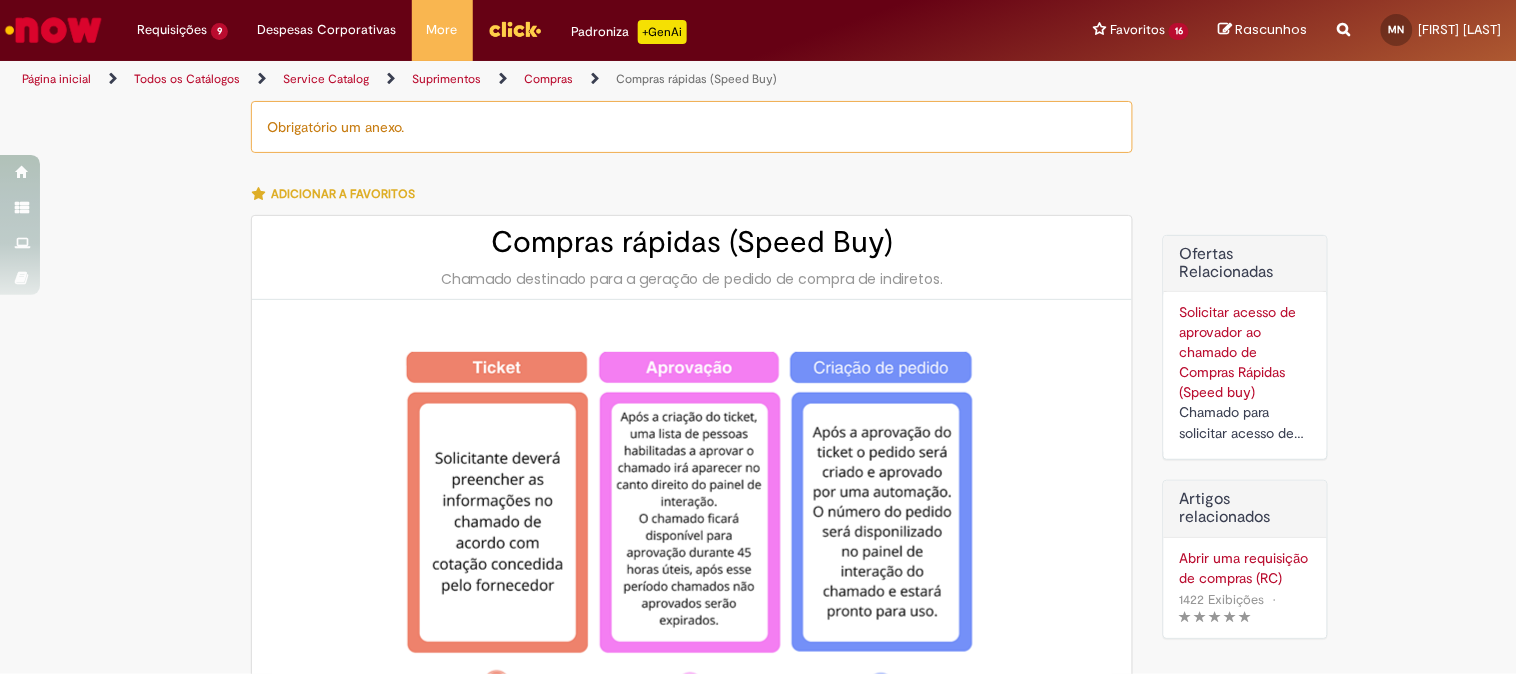 type on "********" 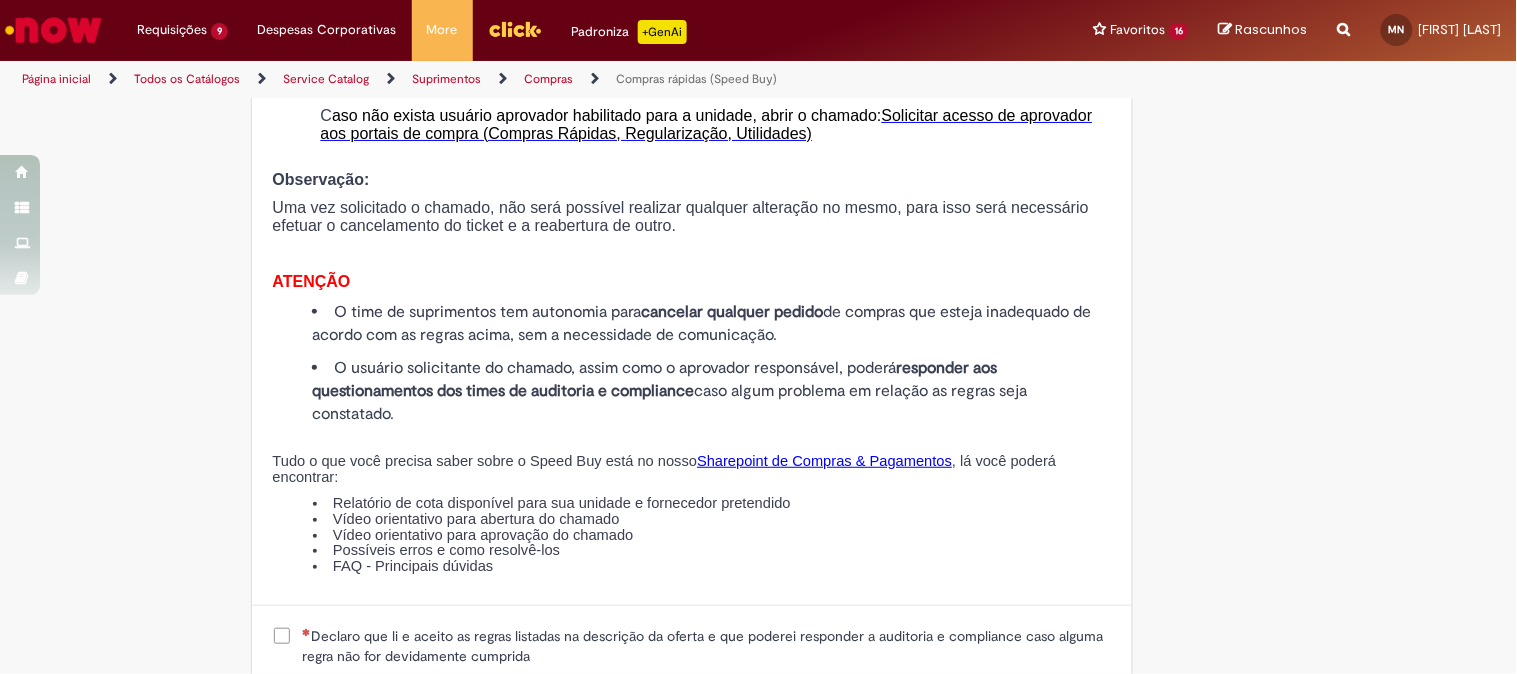scroll, scrollTop: 2333, scrollLeft: 0, axis: vertical 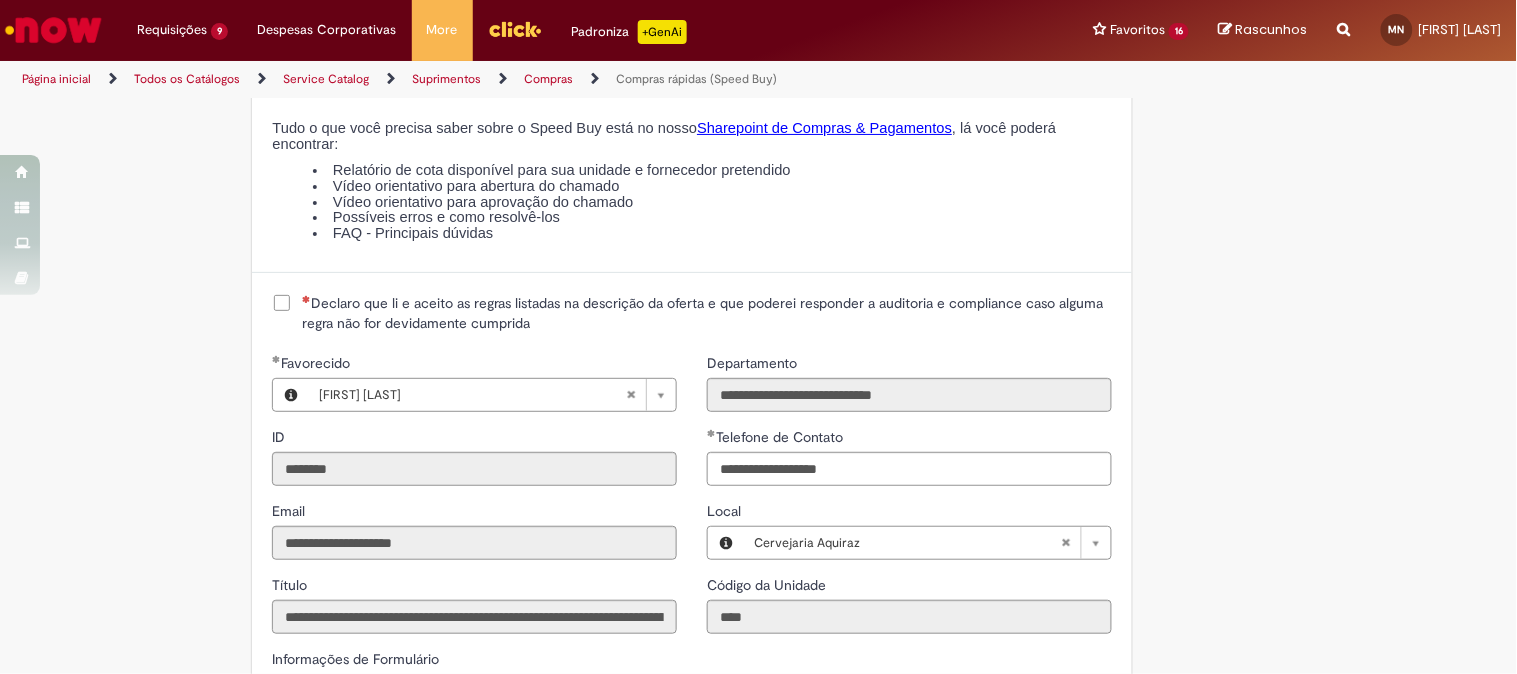 click on "Declaro que li e aceito as regras listadas na descrição da oferta e que poderei responder a auditoria e compliance caso alguma regra não for devidamente cumprida" at bounding box center [707, 313] 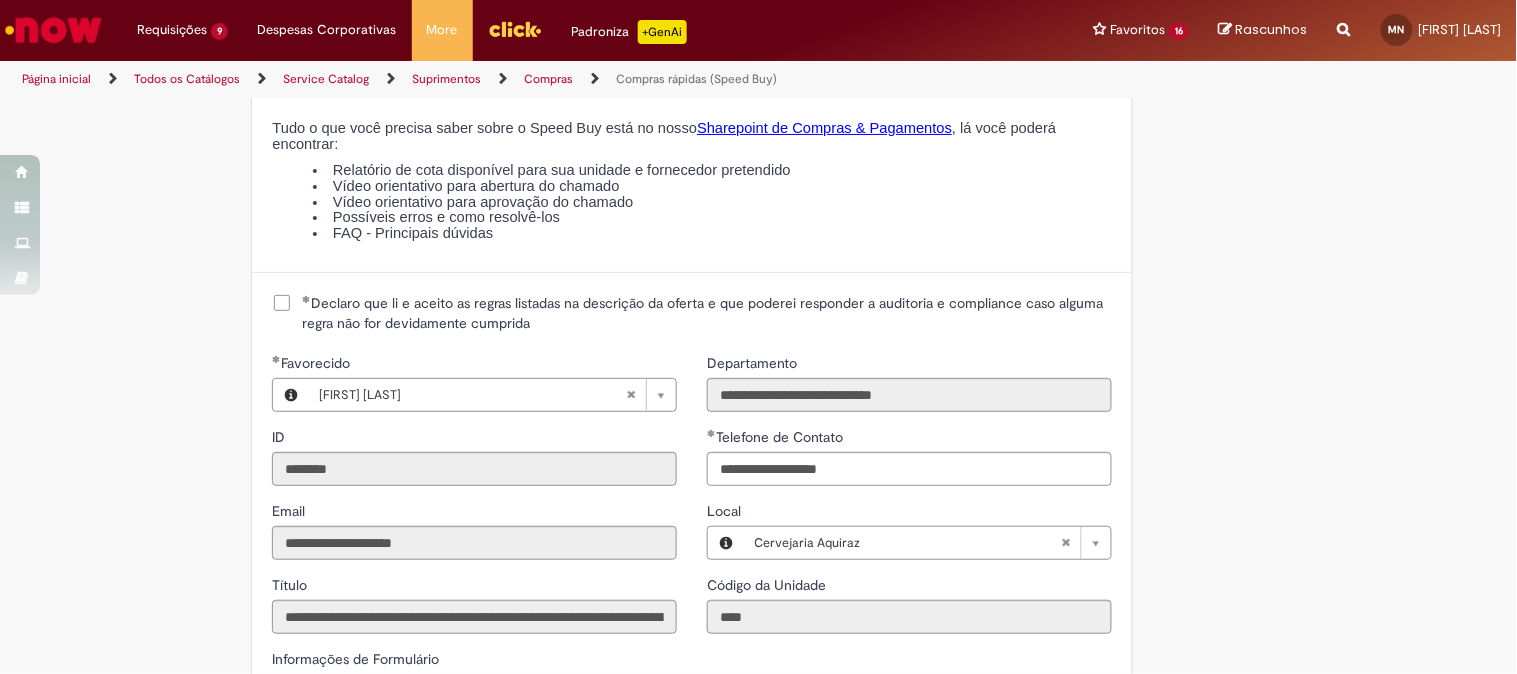 scroll, scrollTop: 2555, scrollLeft: 0, axis: vertical 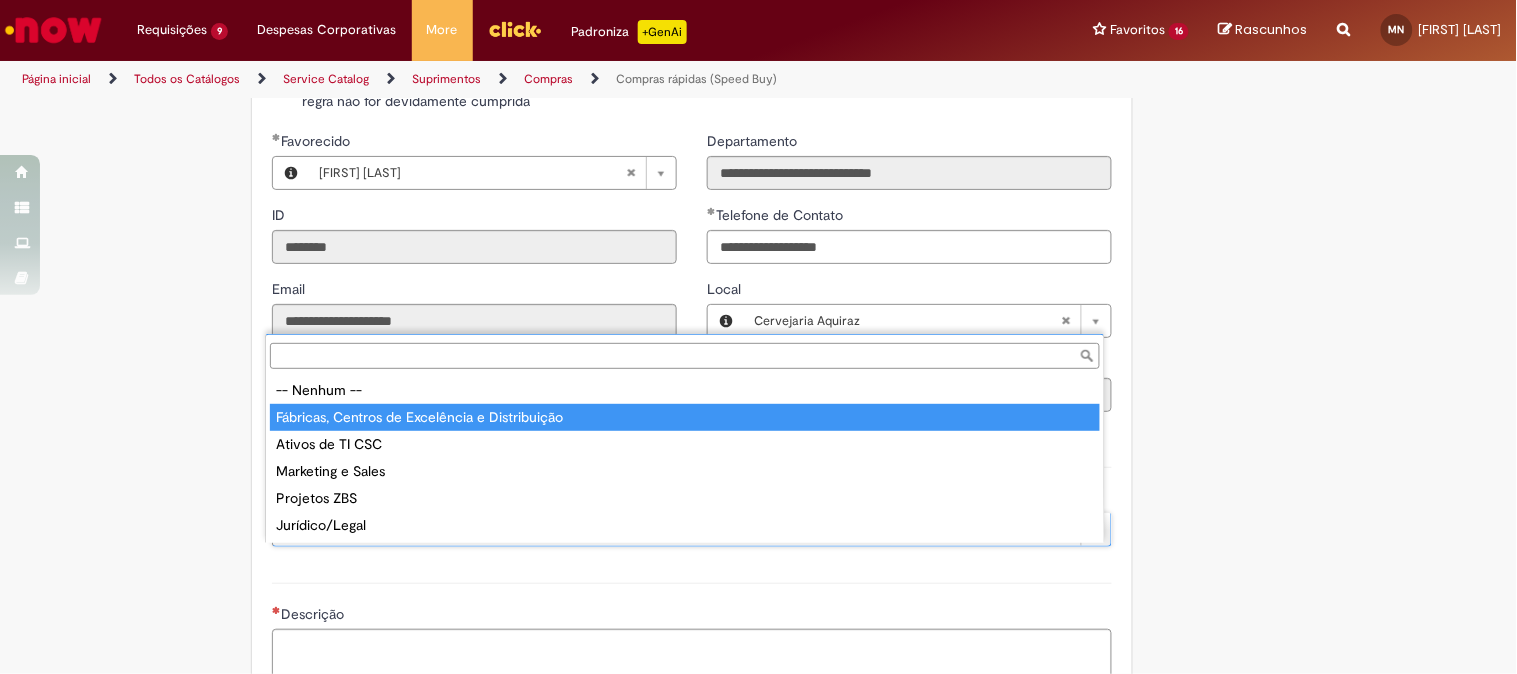 type on "**********" 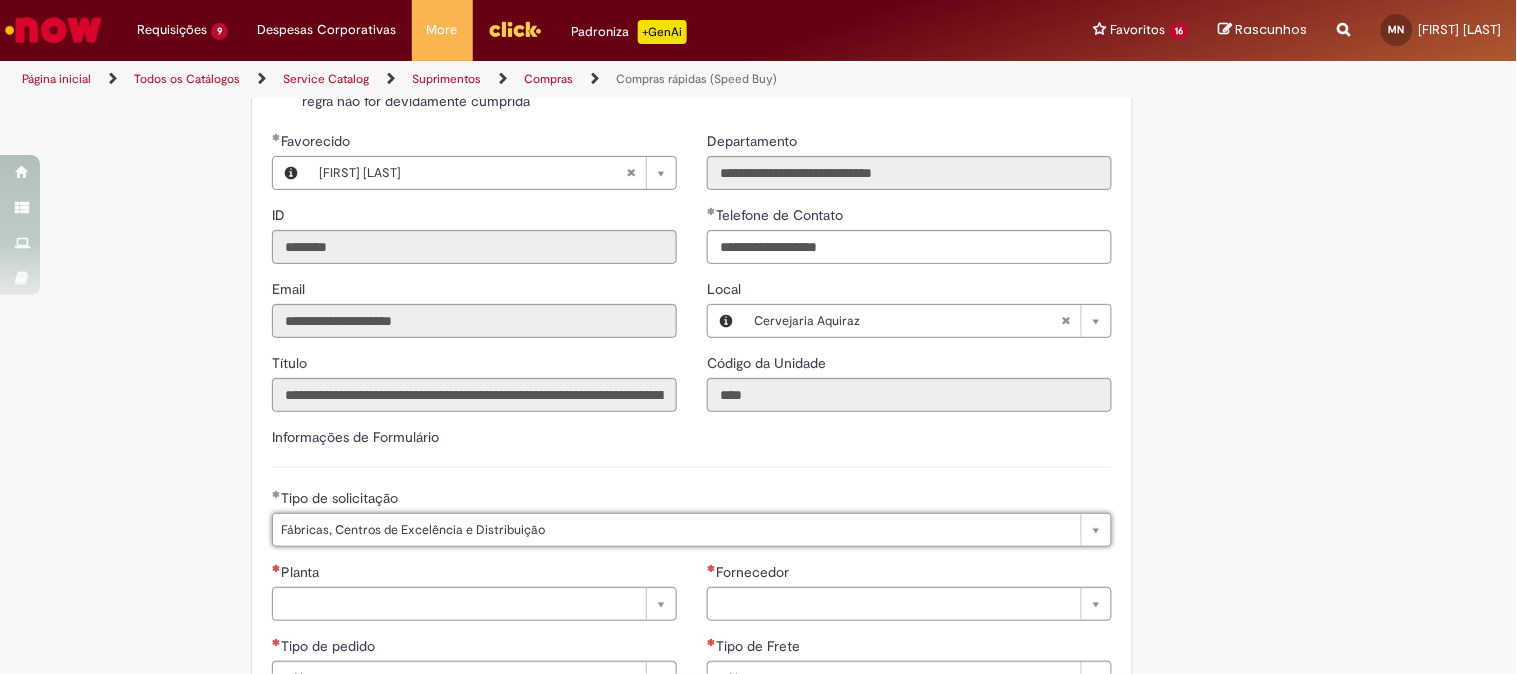 scroll, scrollTop: 2888, scrollLeft: 0, axis: vertical 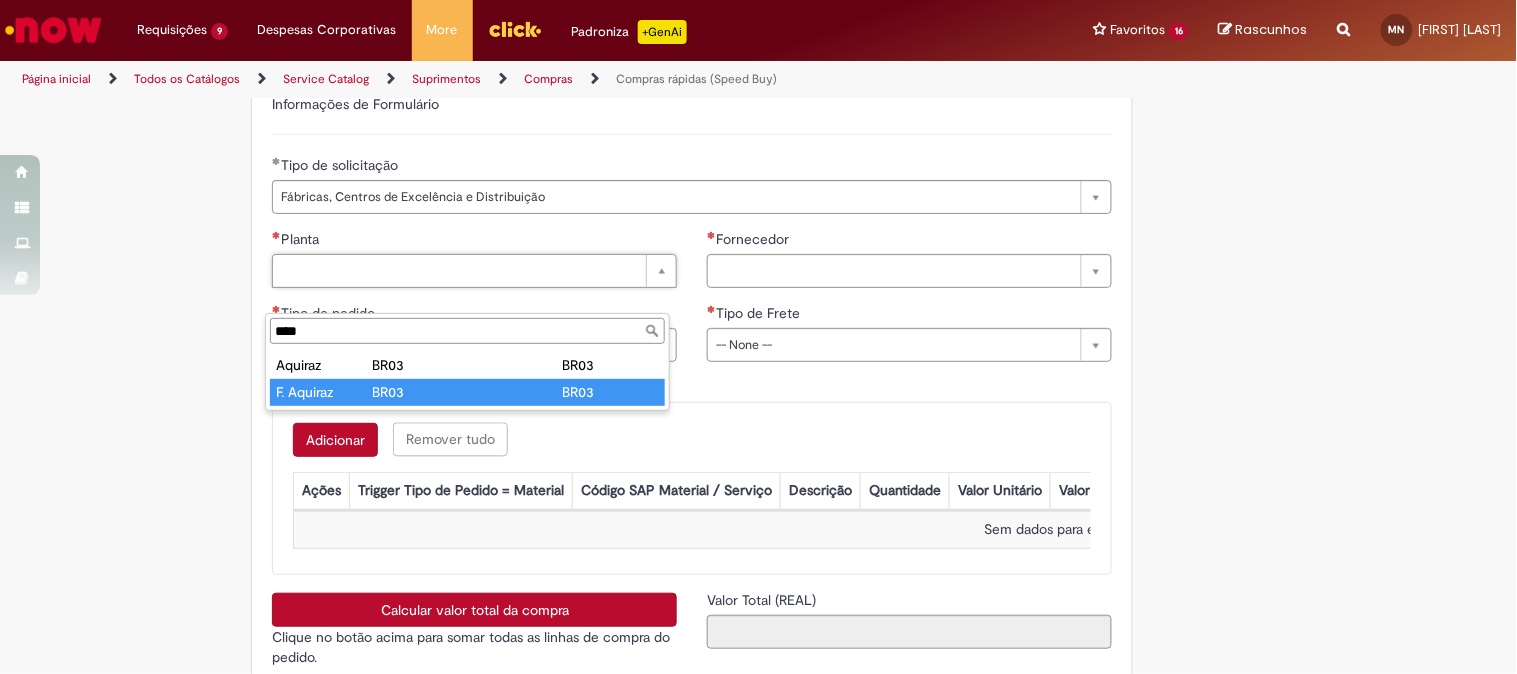 type on "****" 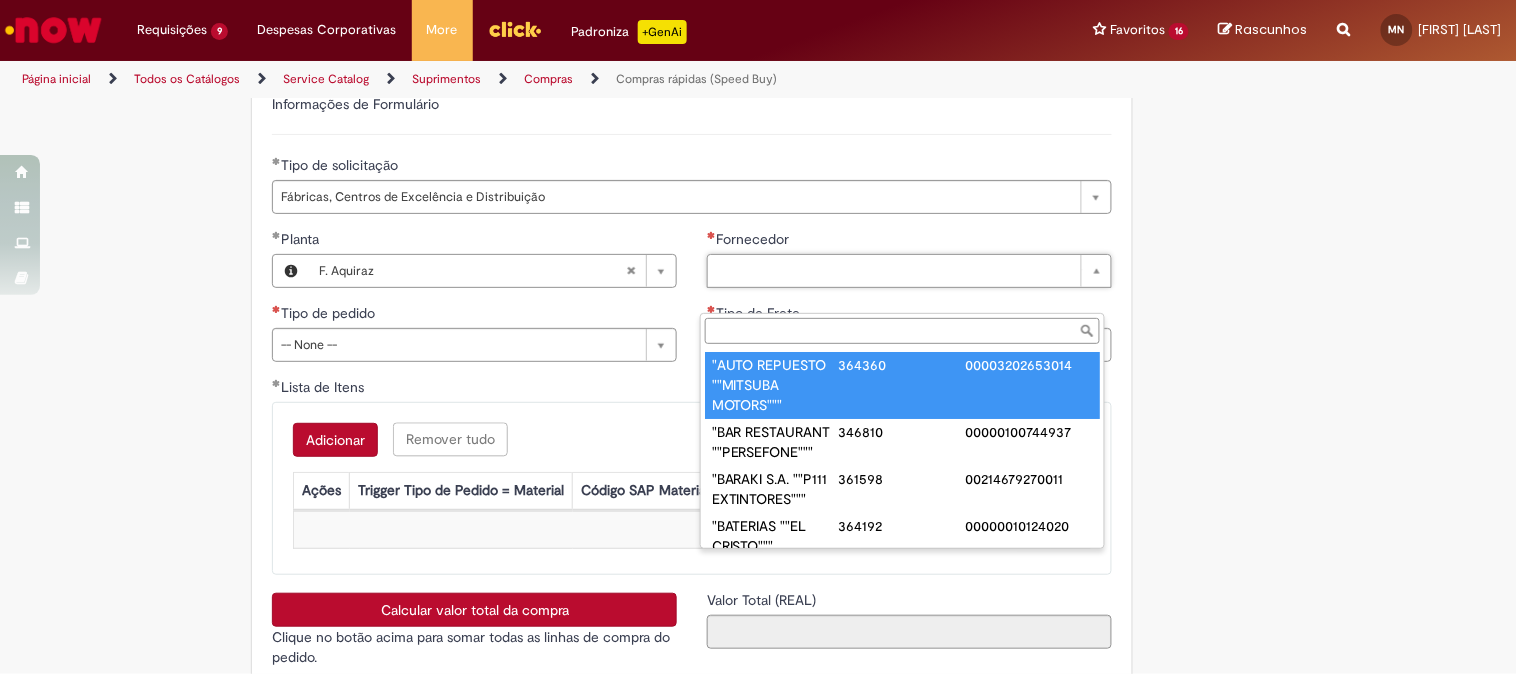 paste on "**********" 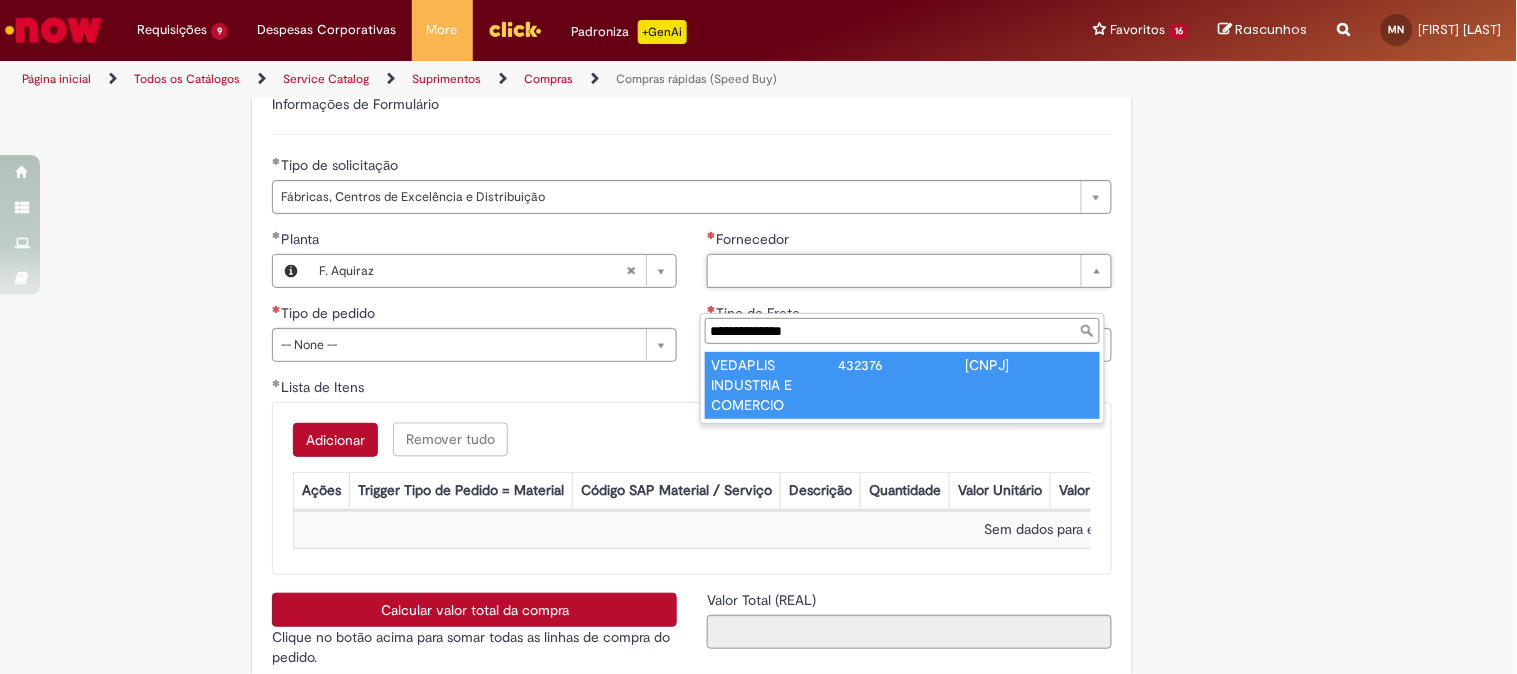 type on "**********" 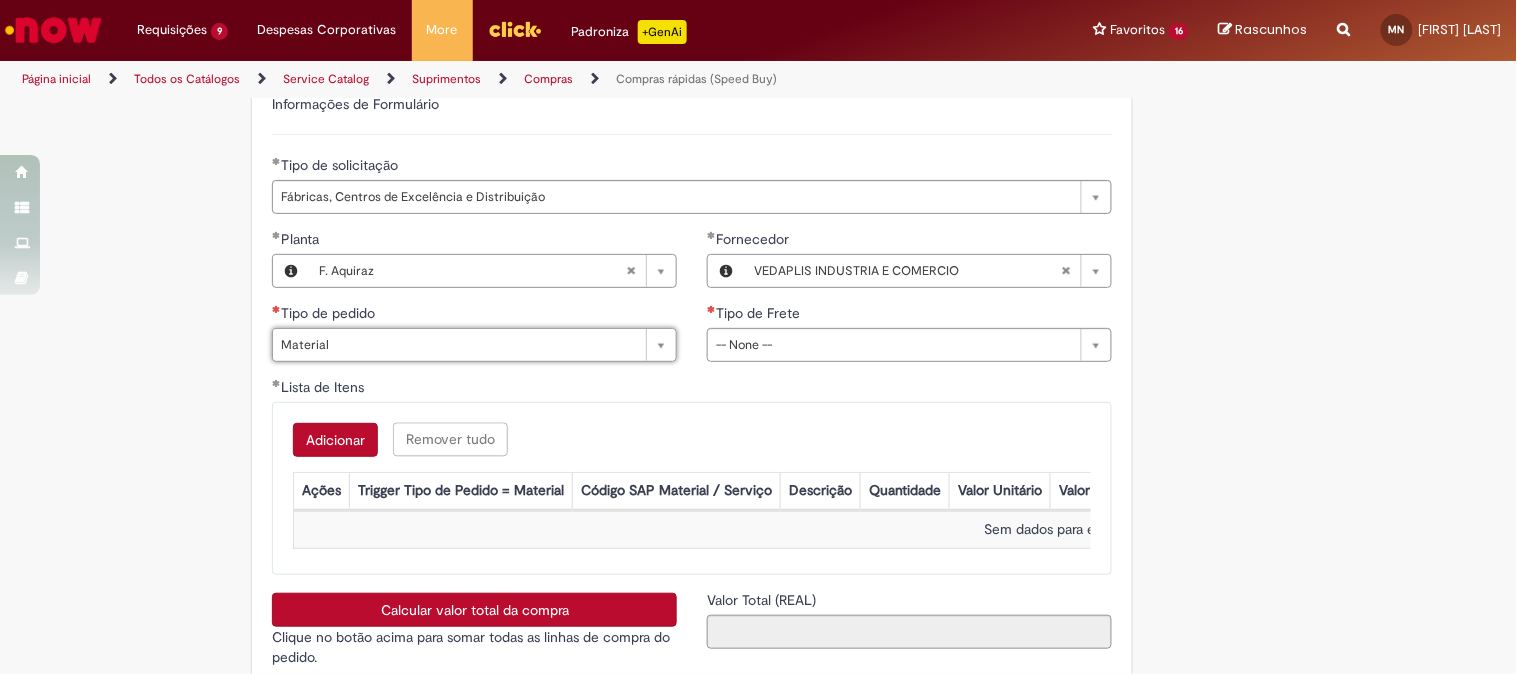 type on "********" 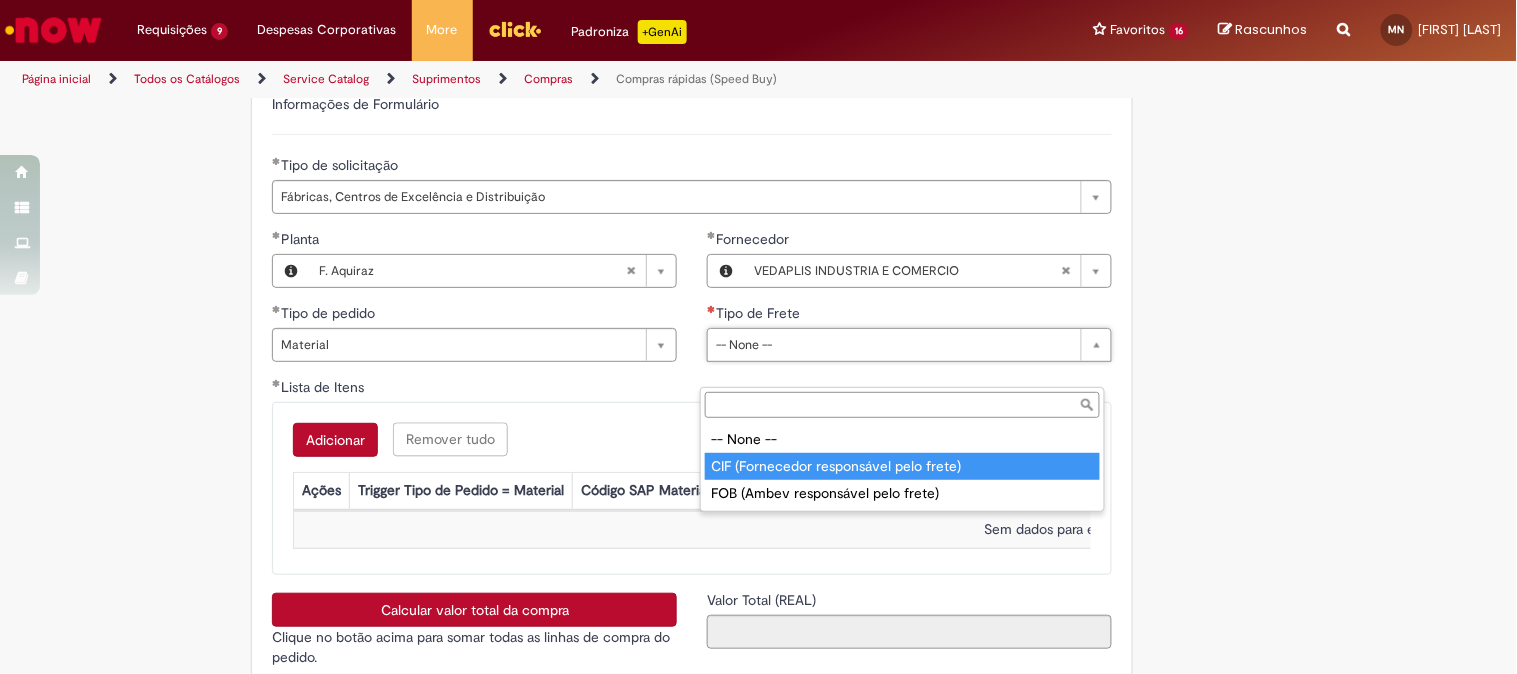 type on "**********" 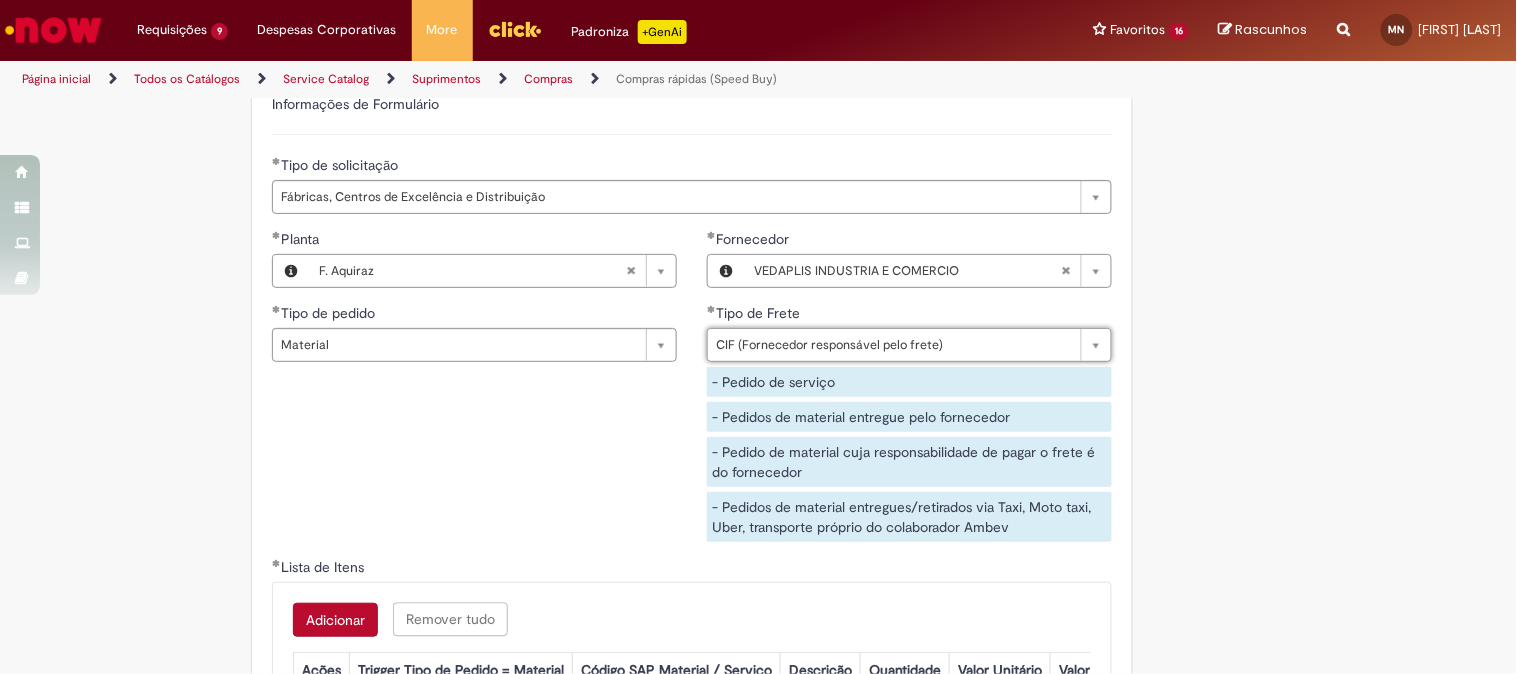 scroll, scrollTop: 3111, scrollLeft: 0, axis: vertical 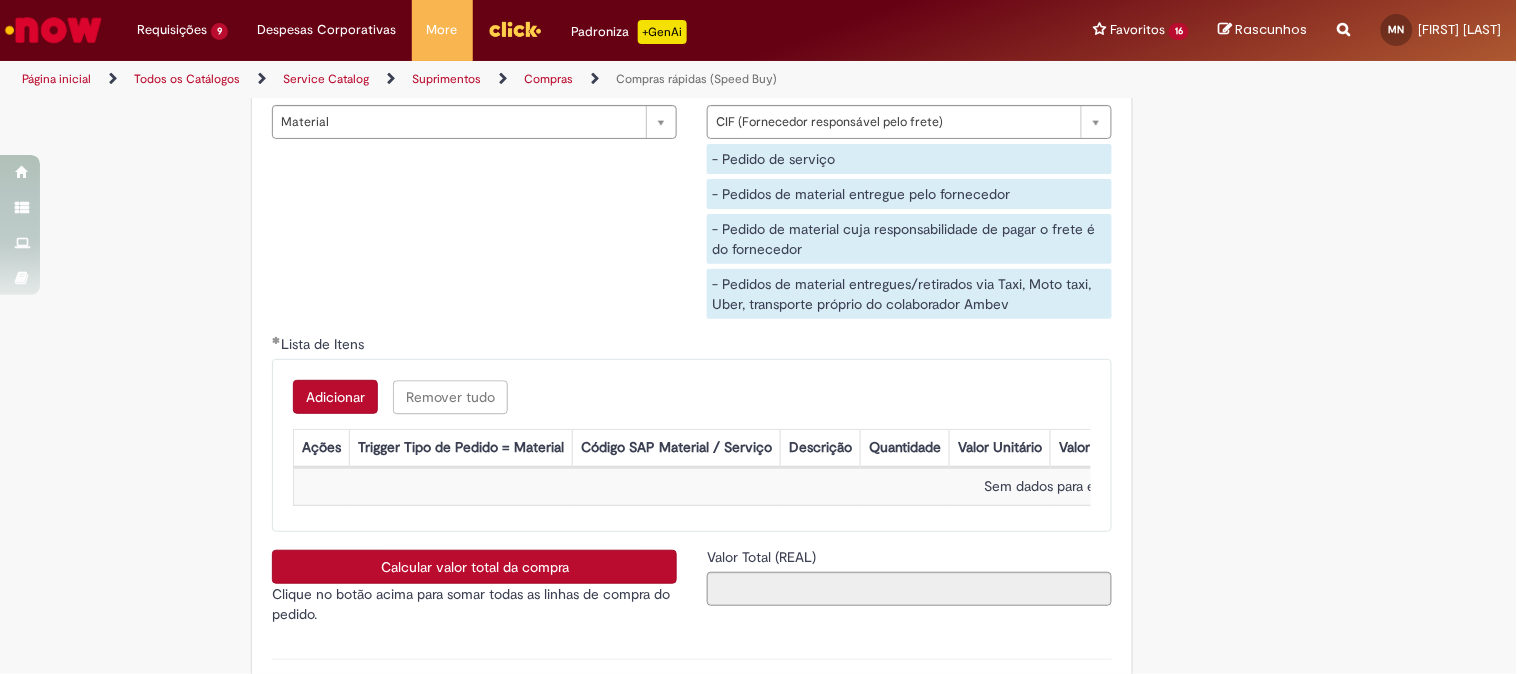 click on "Adicionar" at bounding box center [335, 397] 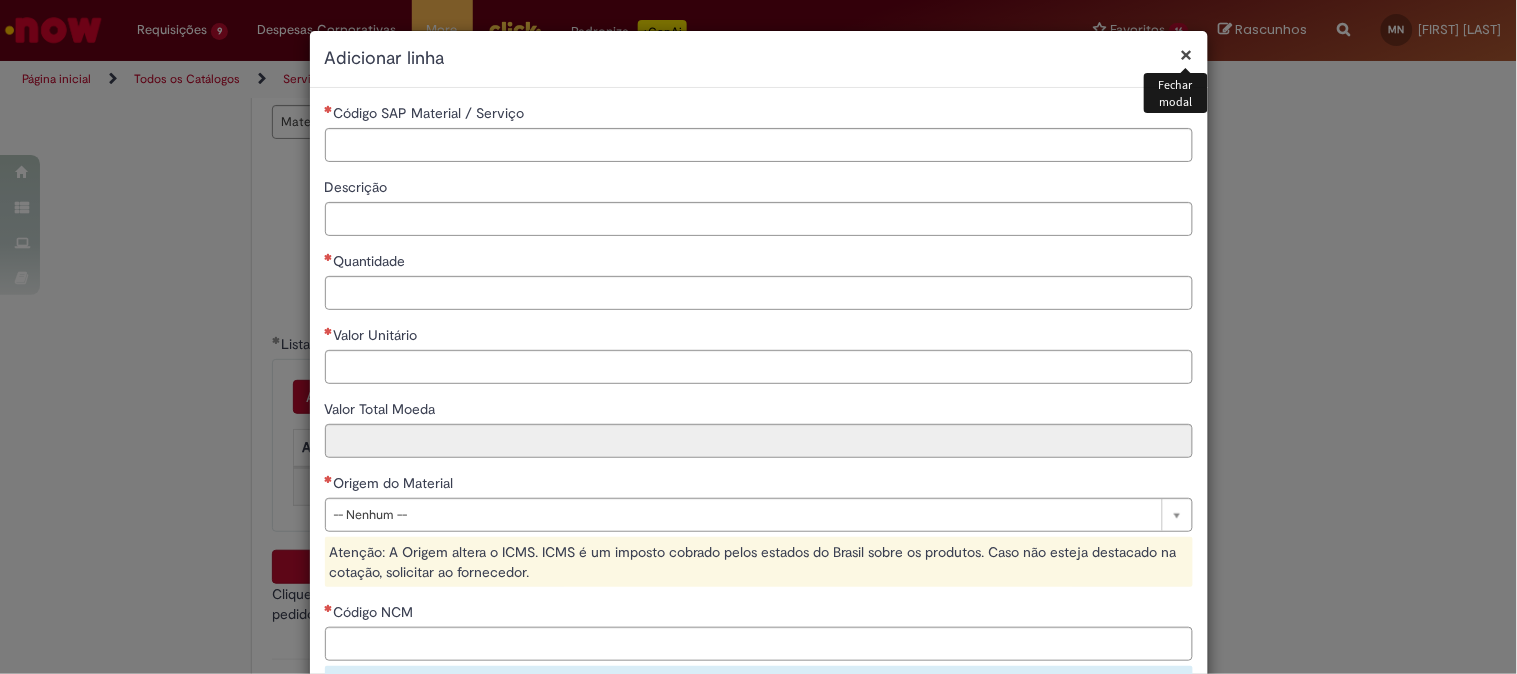 type 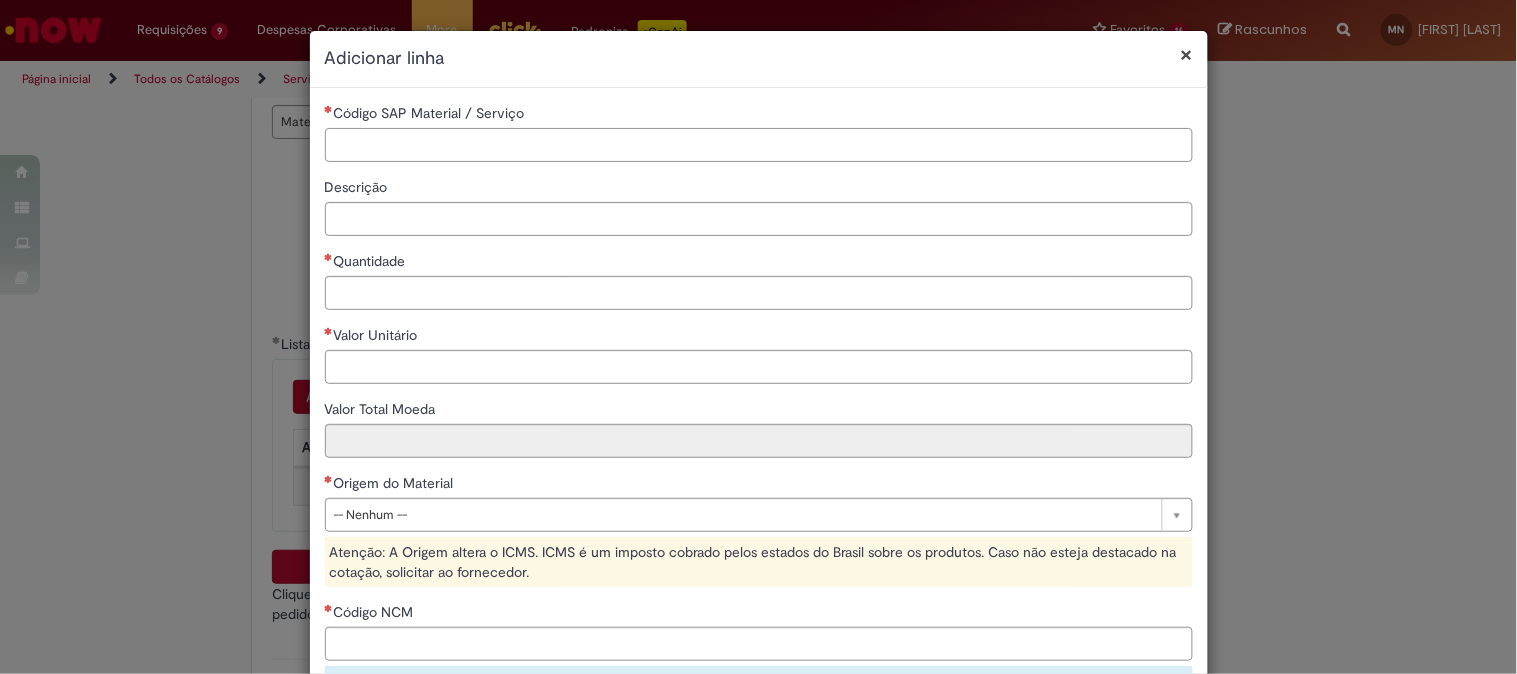 click on "Código SAP Material / Serviço" at bounding box center (759, 145) 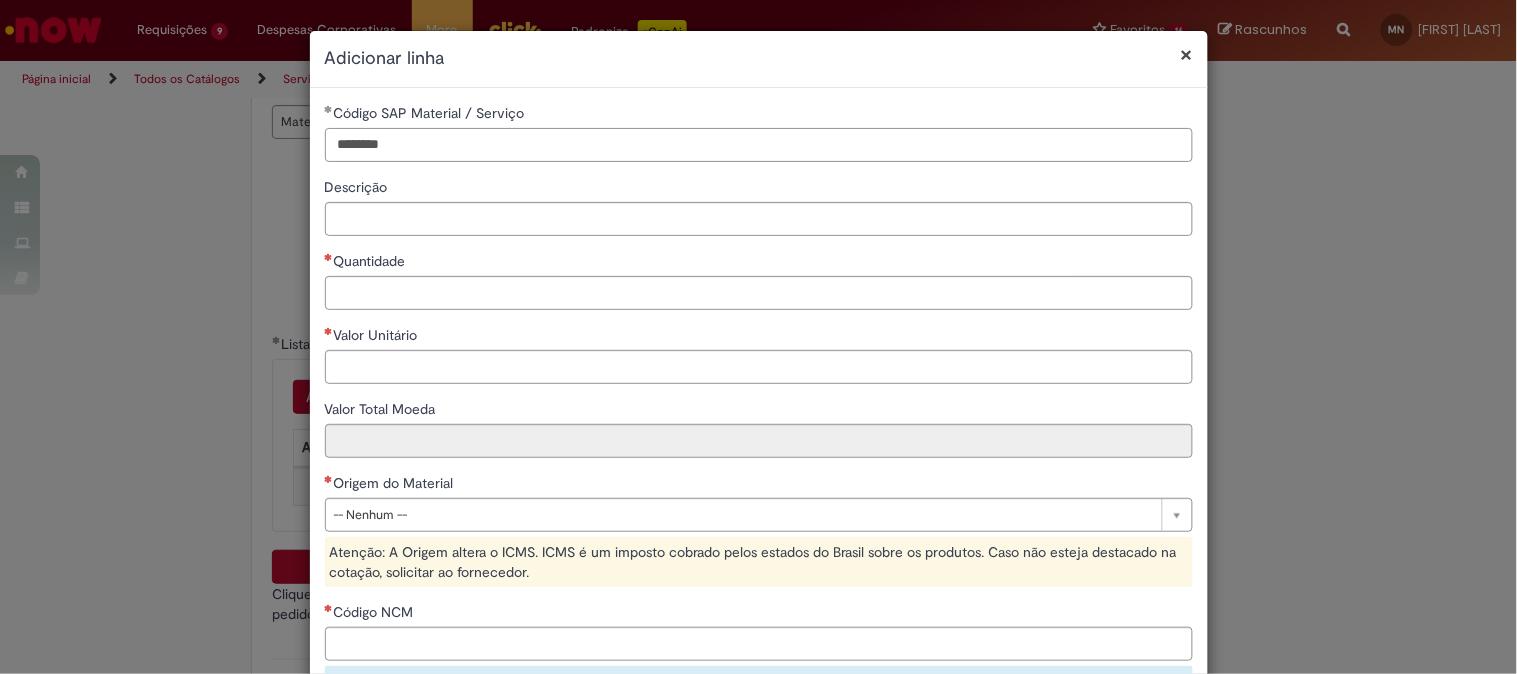 type on "********" 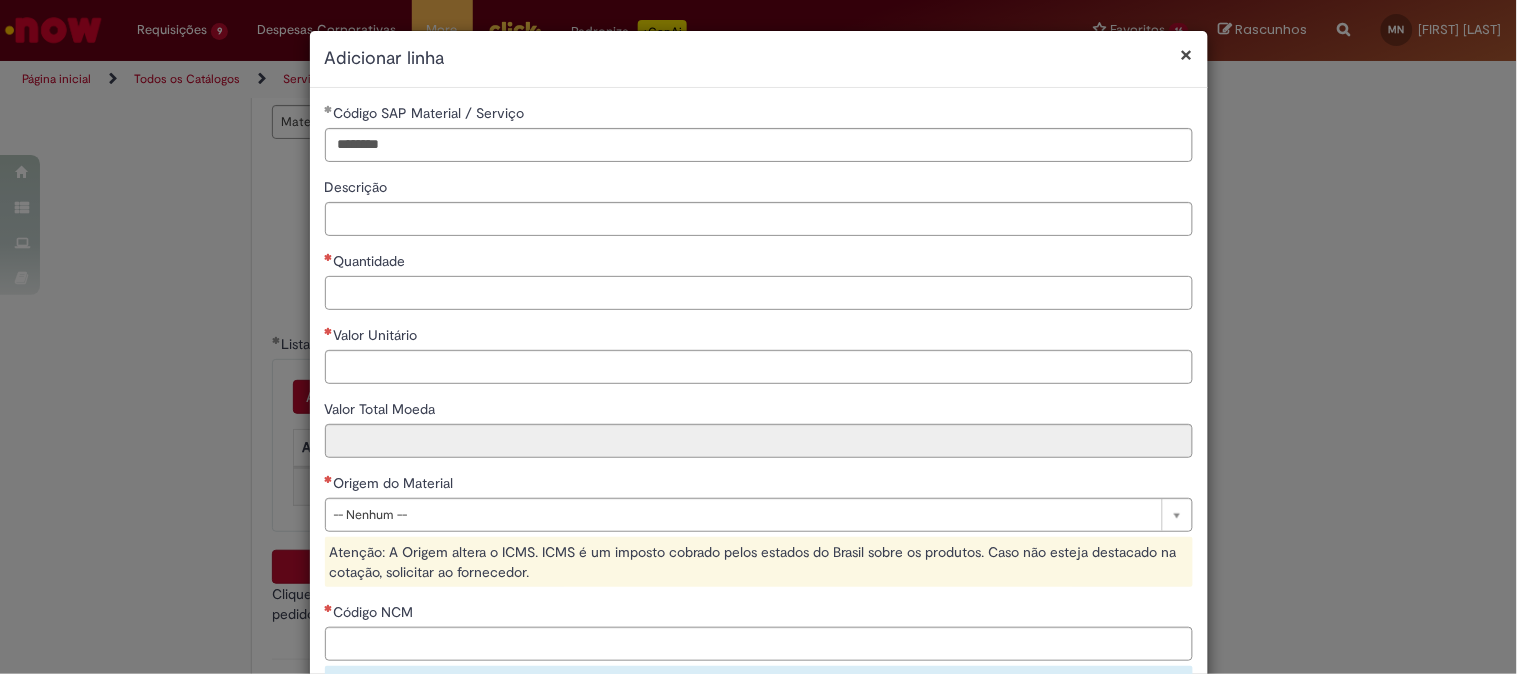 click on "Quantidade" at bounding box center [759, 293] 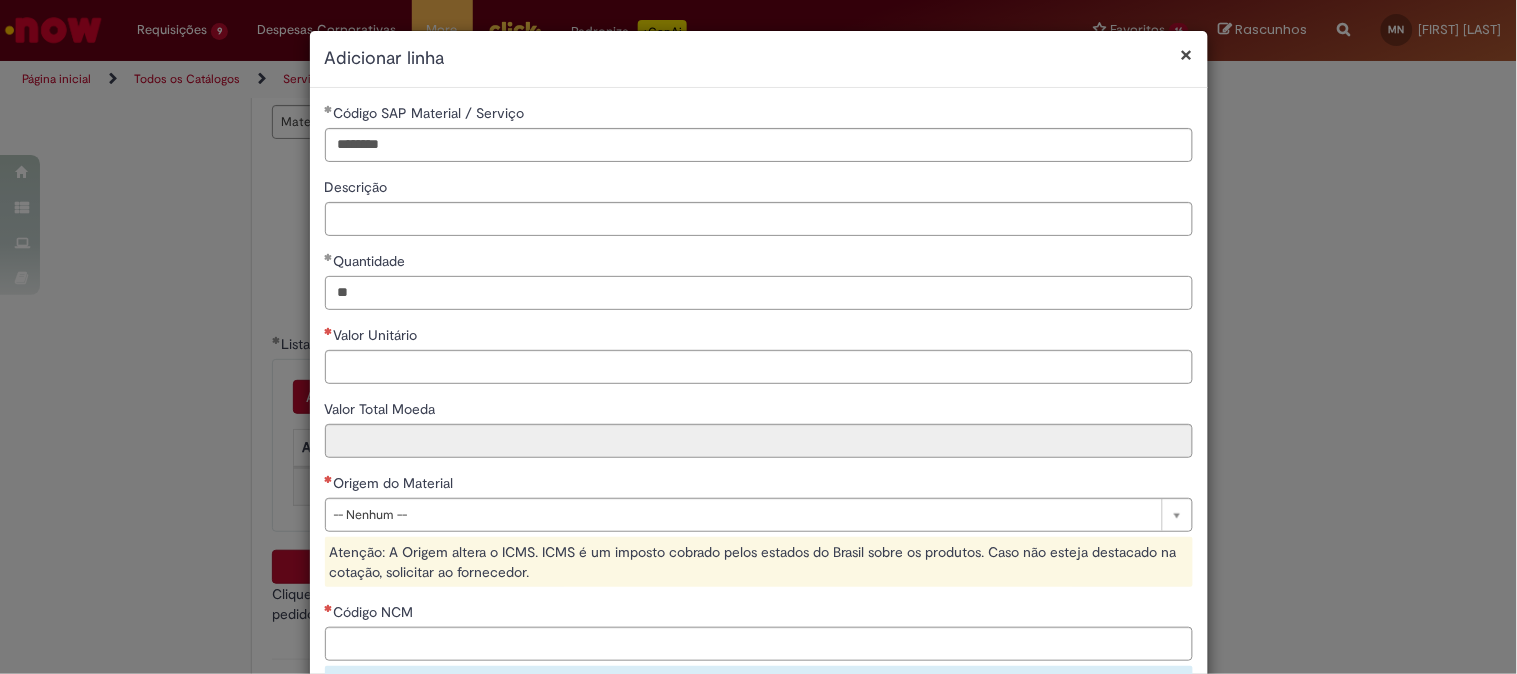 type on "**" 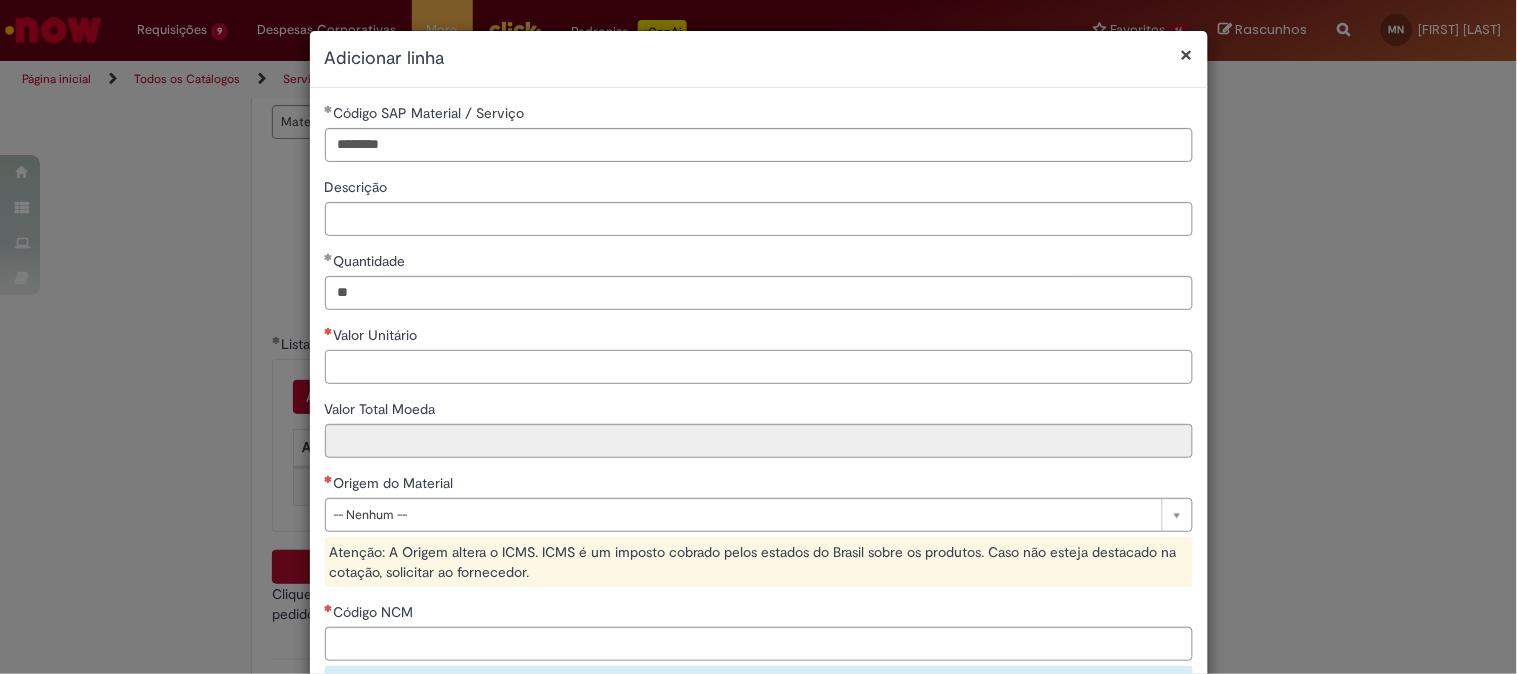 click on "Valor Unitário" at bounding box center (759, 367) 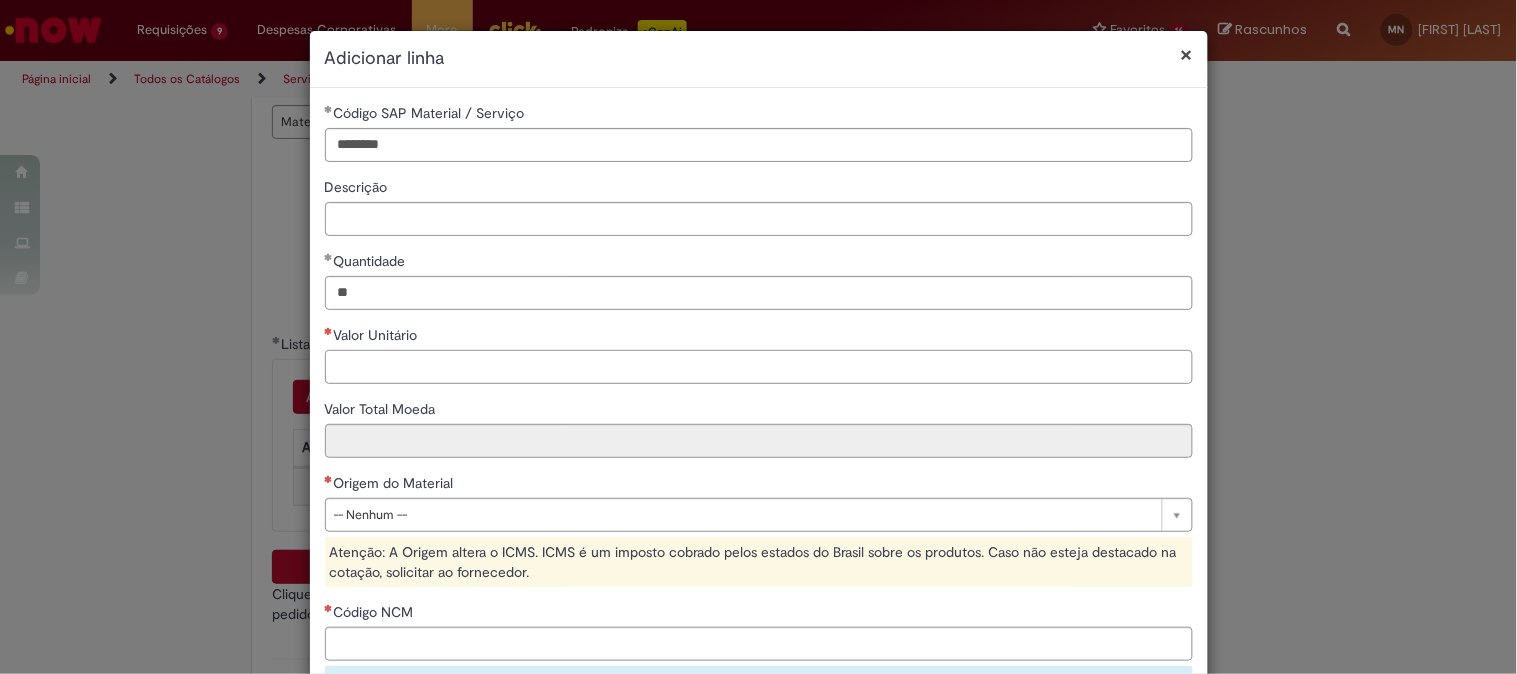 paste on "******" 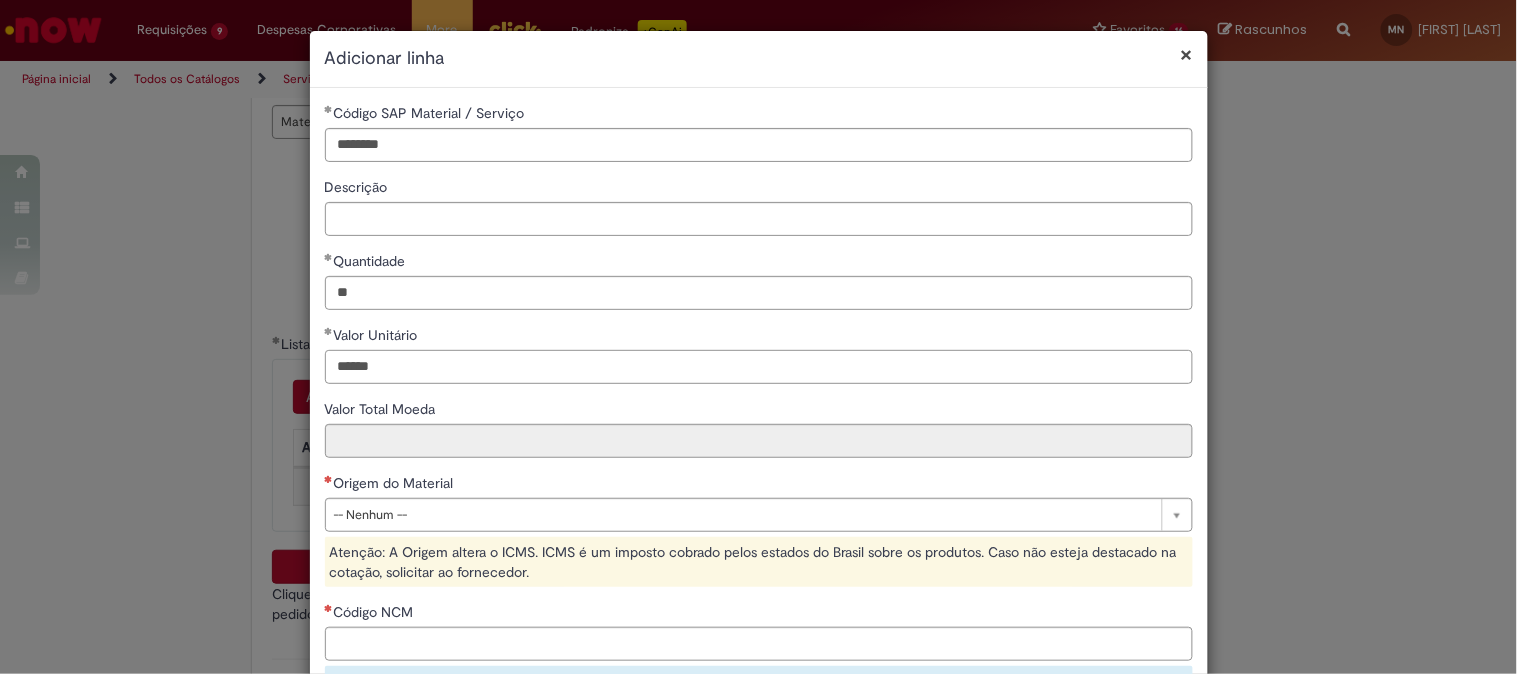 type on "******" 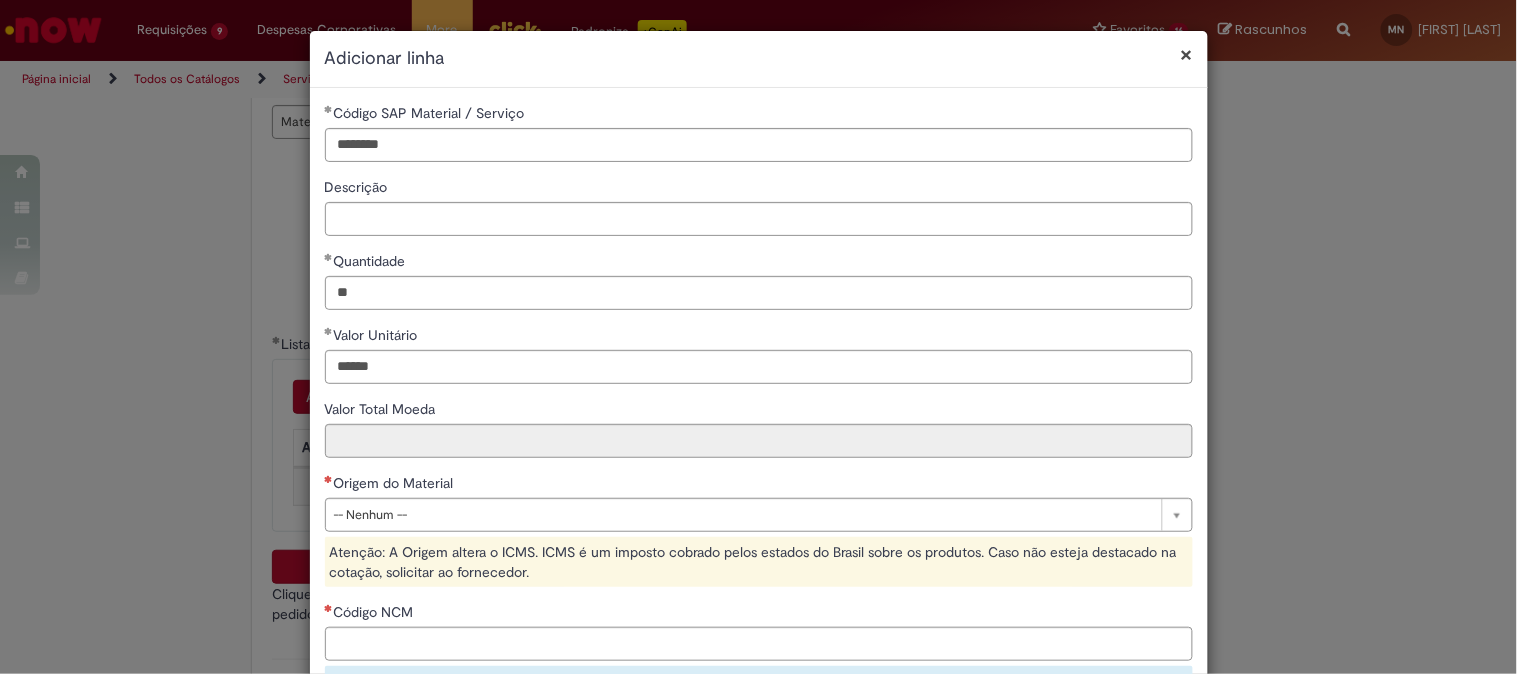 type on "********" 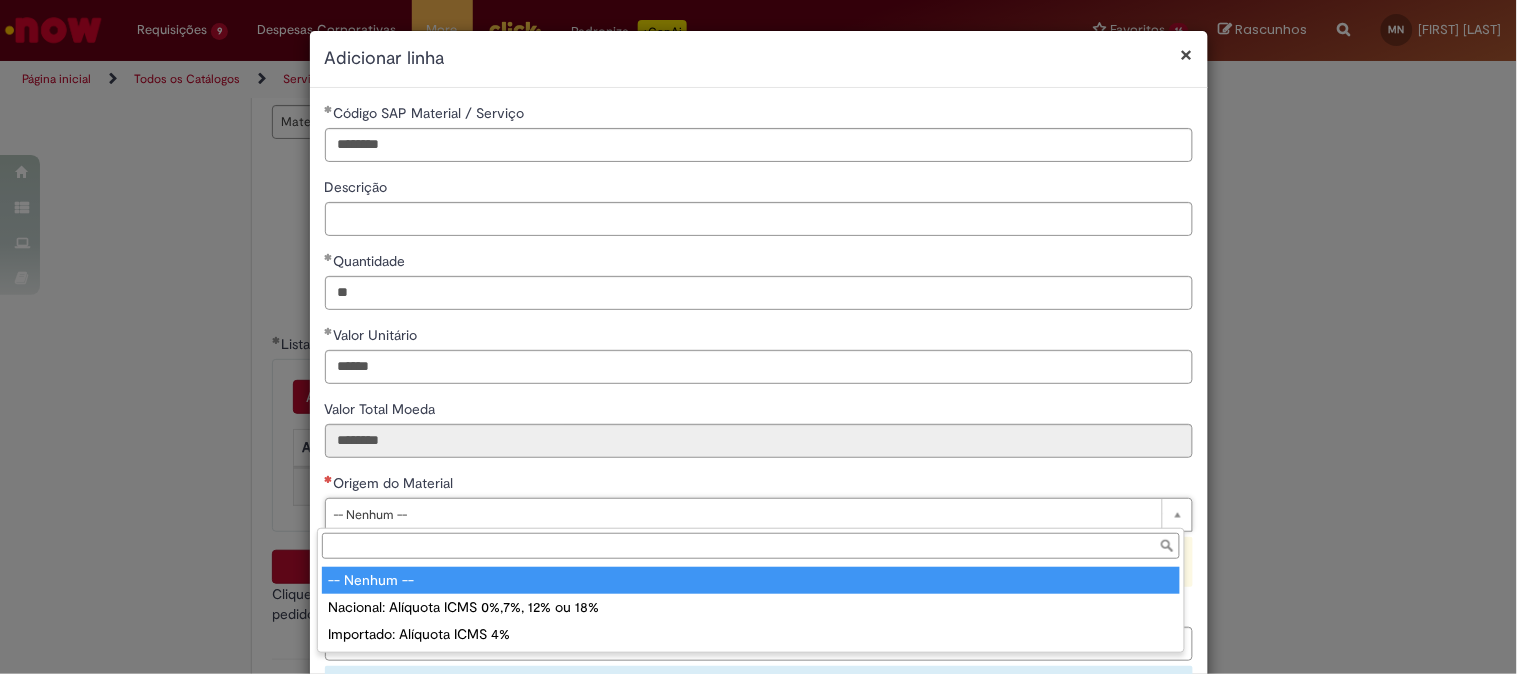 drag, startPoint x: 404, startPoint y: 503, endPoint x: 405, endPoint y: 491, distance: 12.0415945 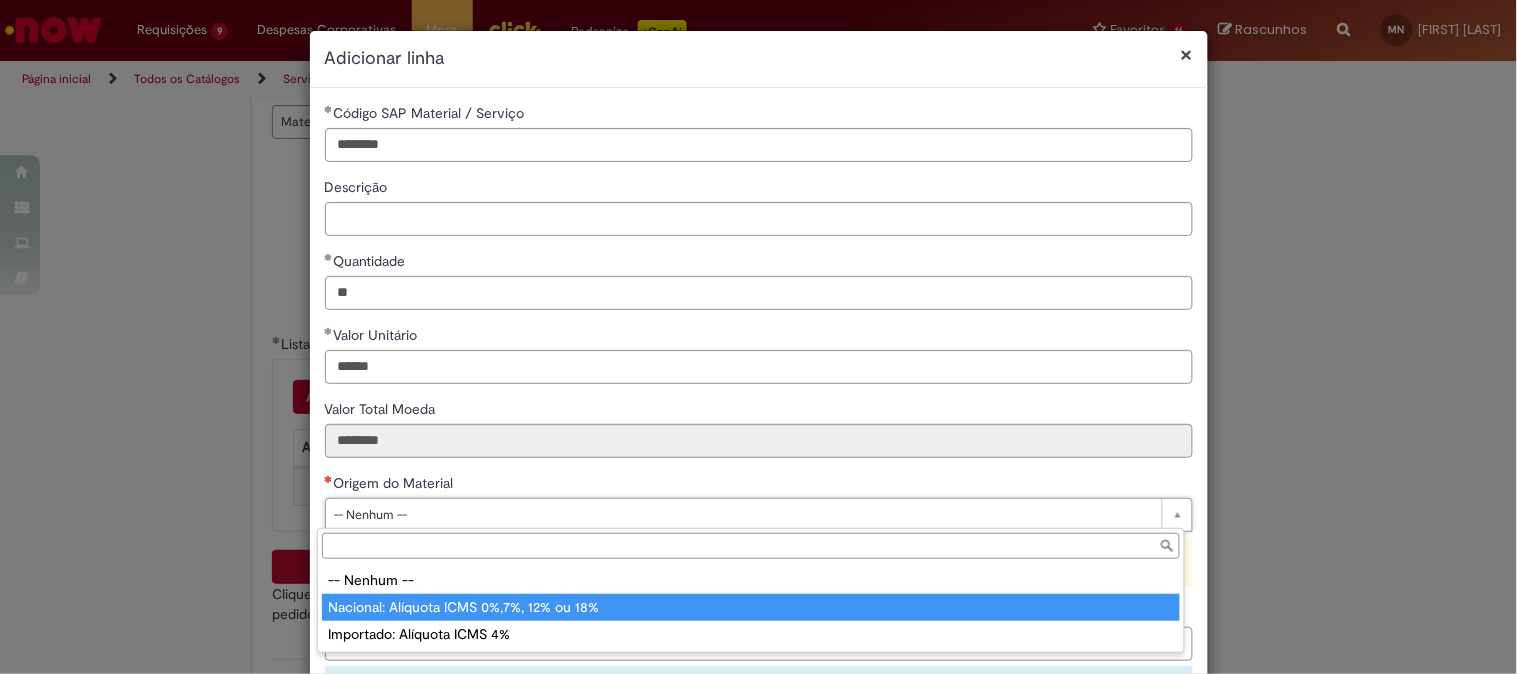 type on "**********" 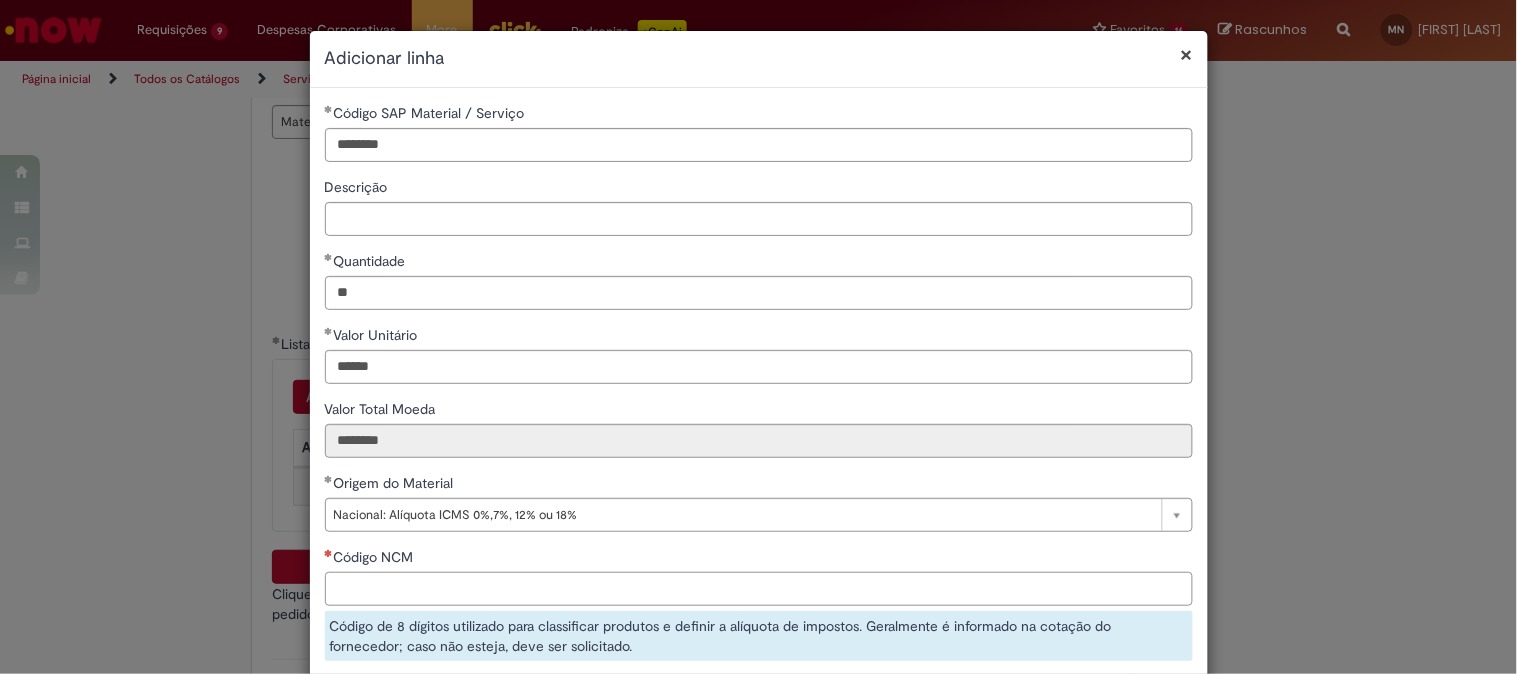 paste on "*********" 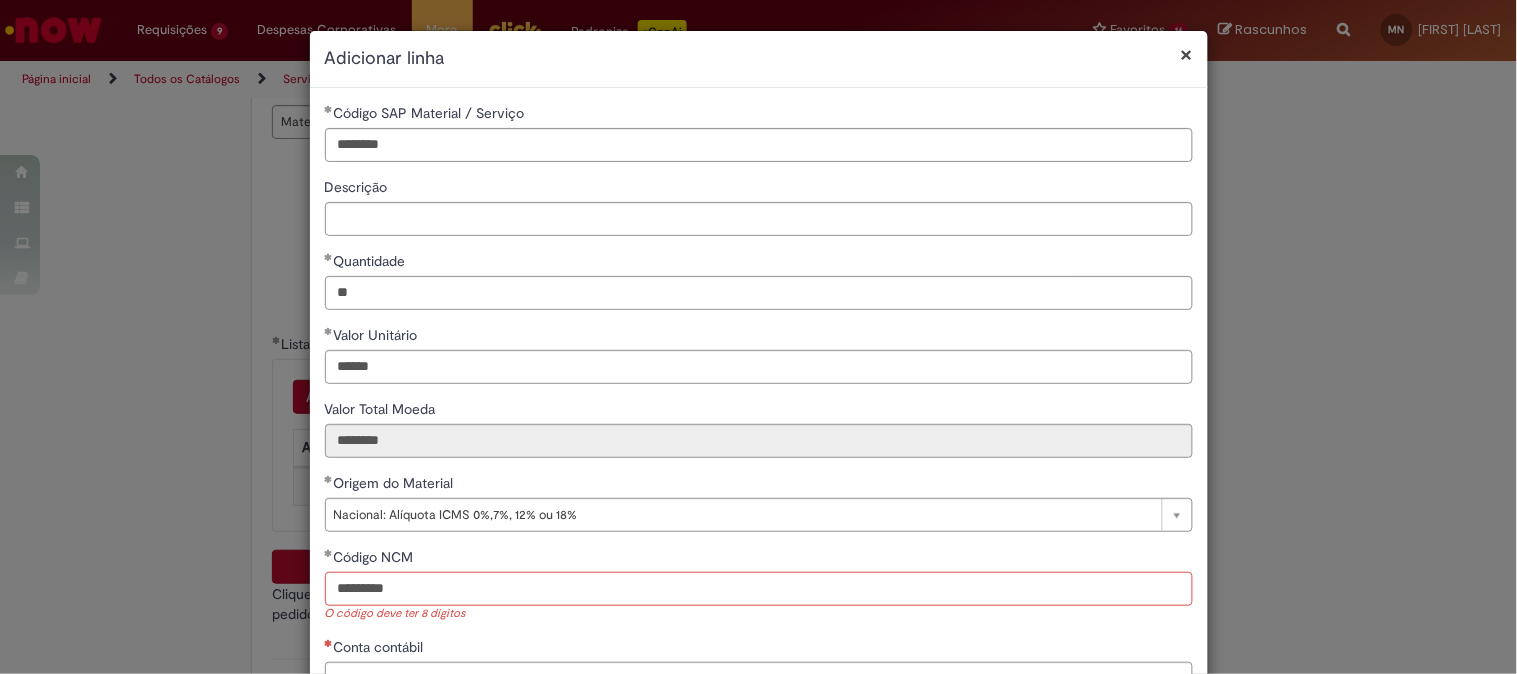 scroll, scrollTop: 222, scrollLeft: 0, axis: vertical 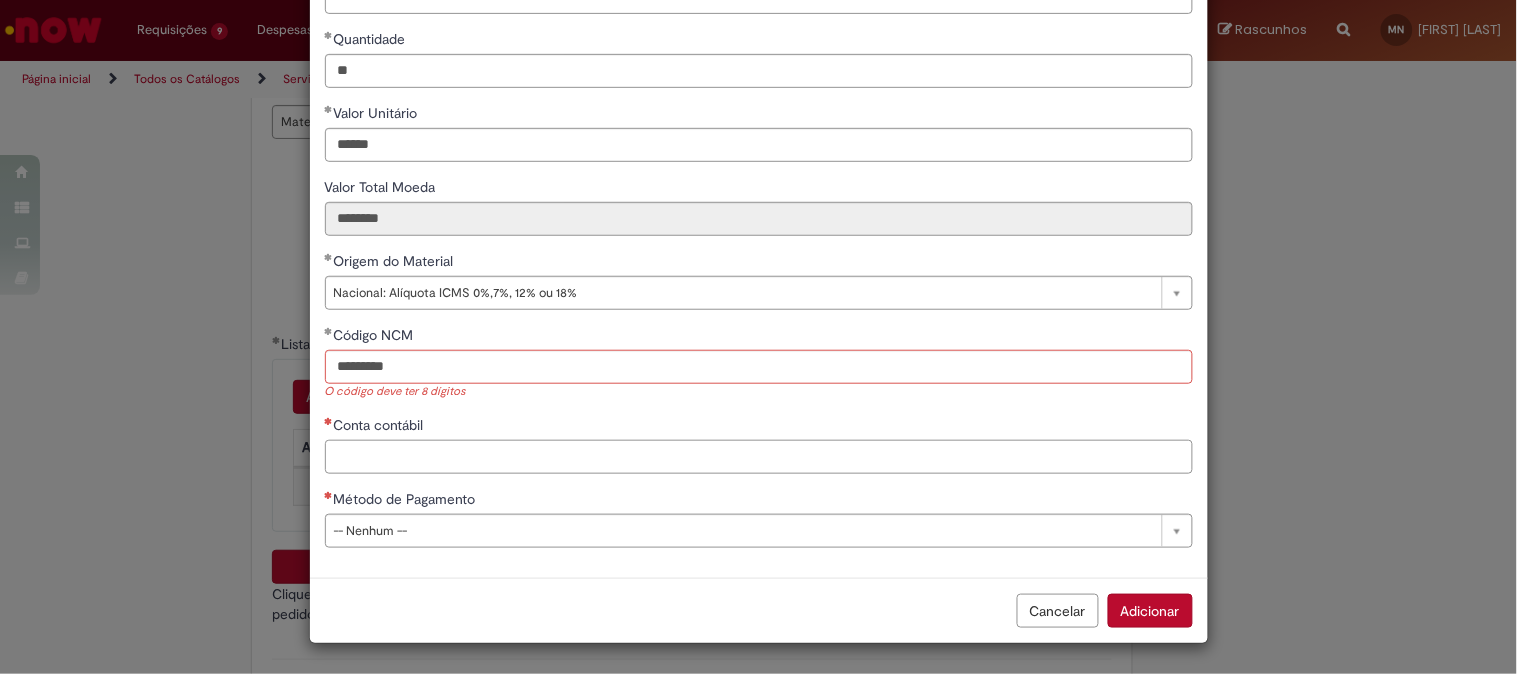 click on "Conta contábil" at bounding box center (759, 457) 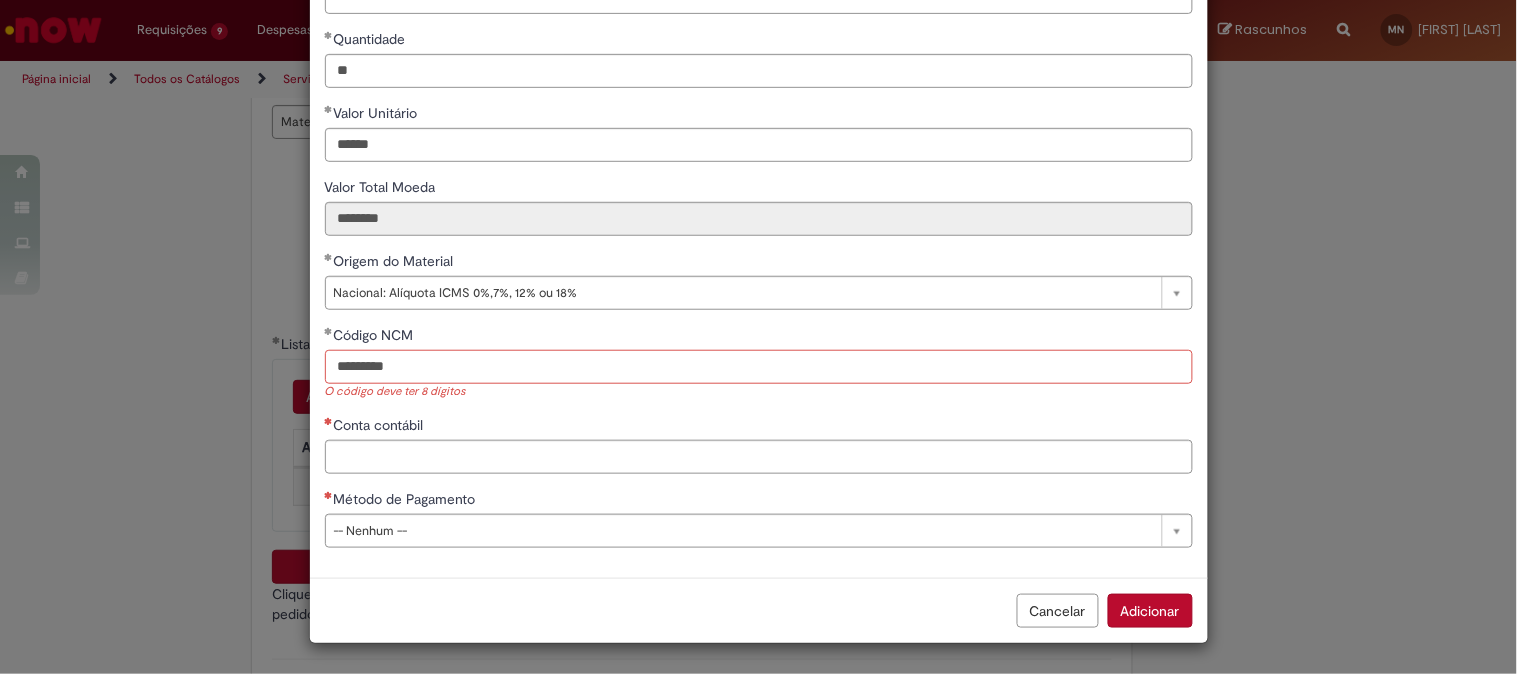 click on "*********" at bounding box center [759, 367] 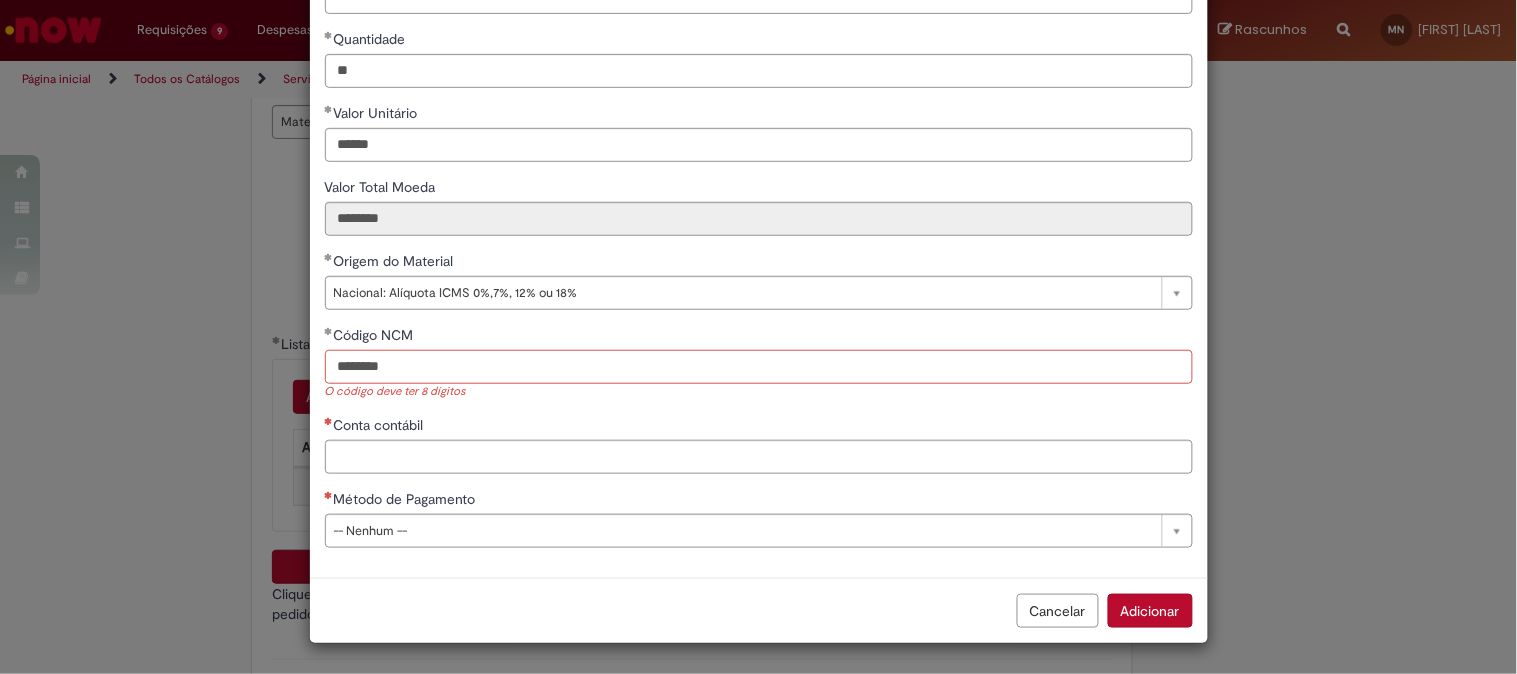 type on "********" 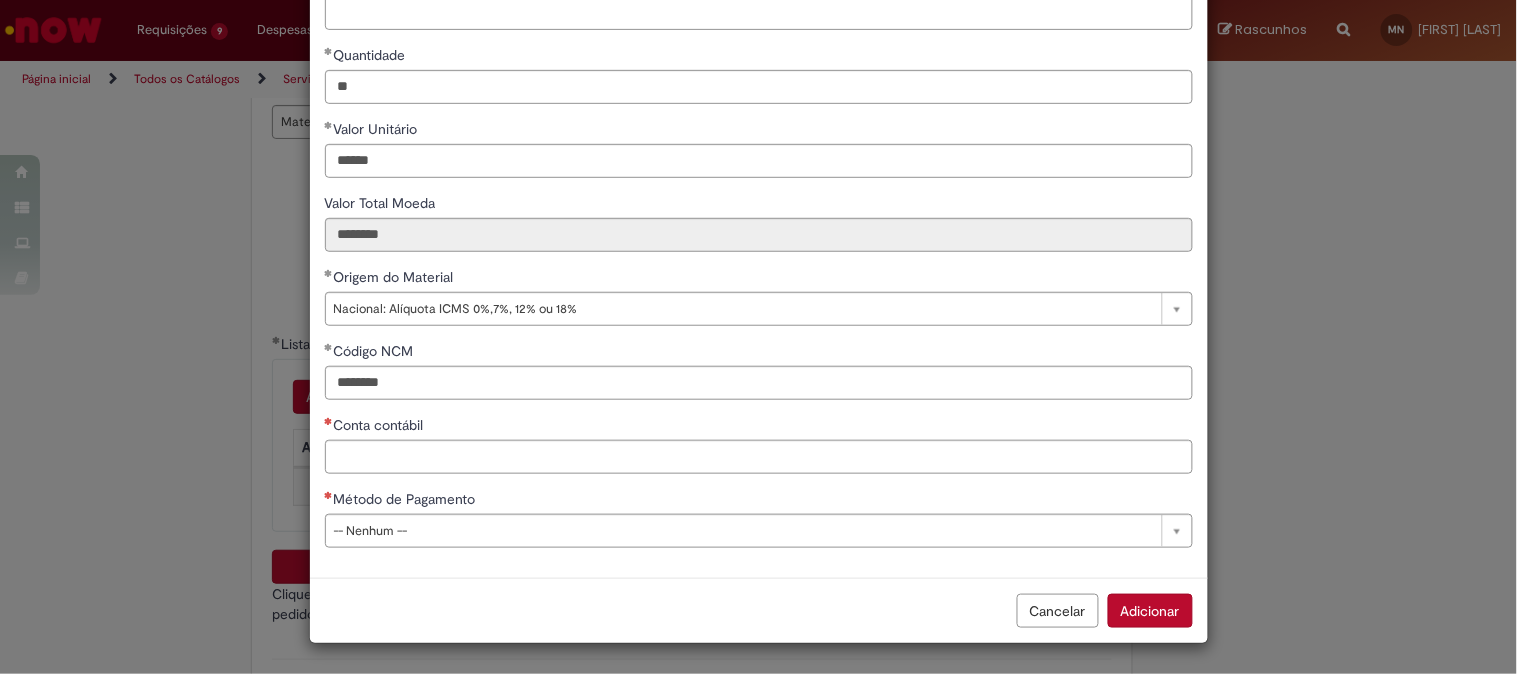 scroll, scrollTop: 206, scrollLeft: 0, axis: vertical 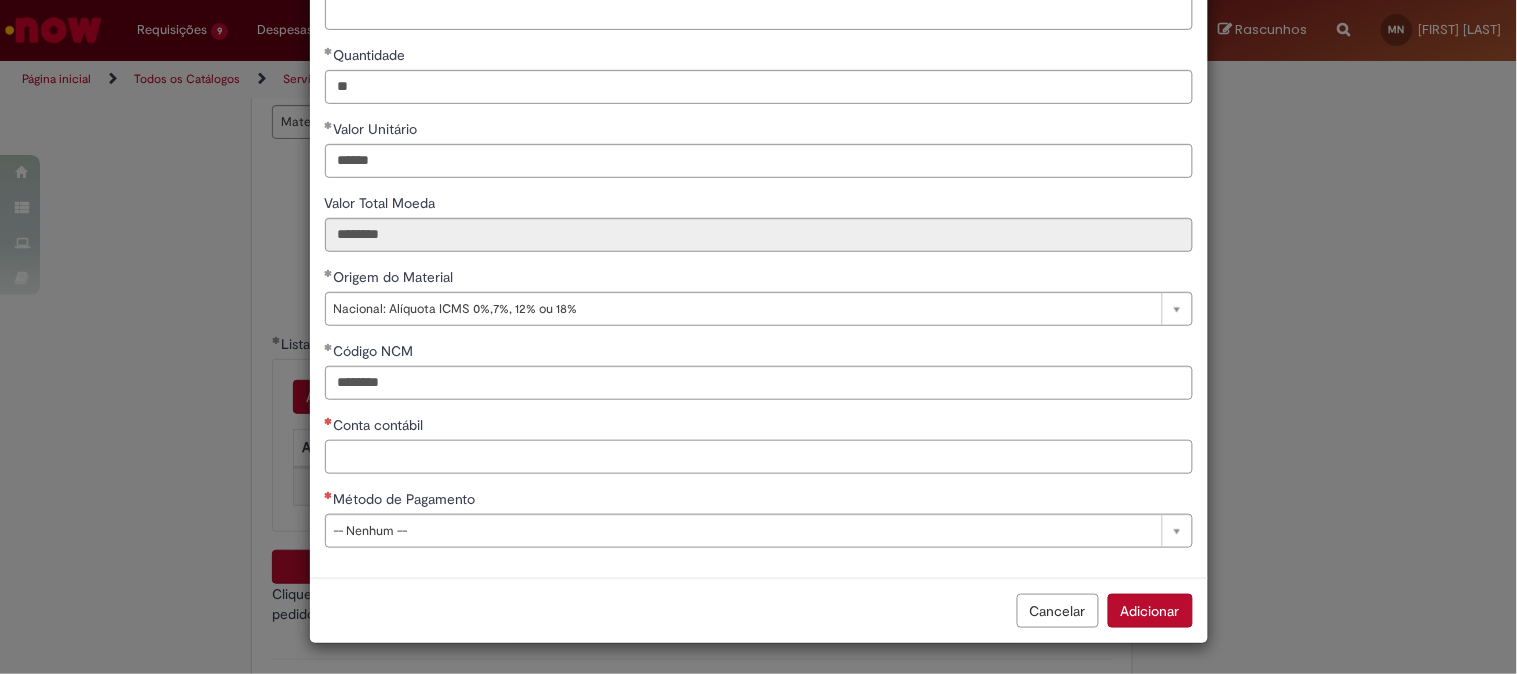 click on "Conta contábil" at bounding box center [759, 457] 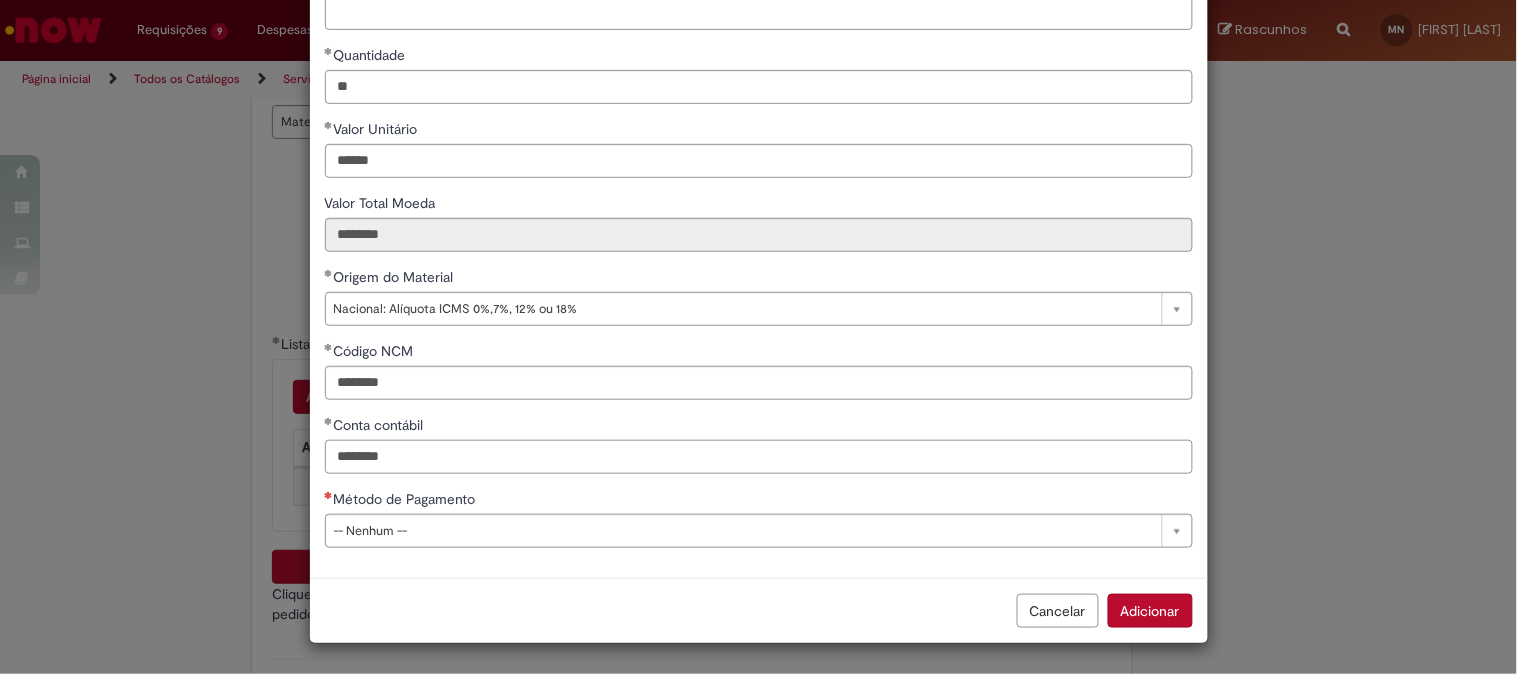 type on "********" 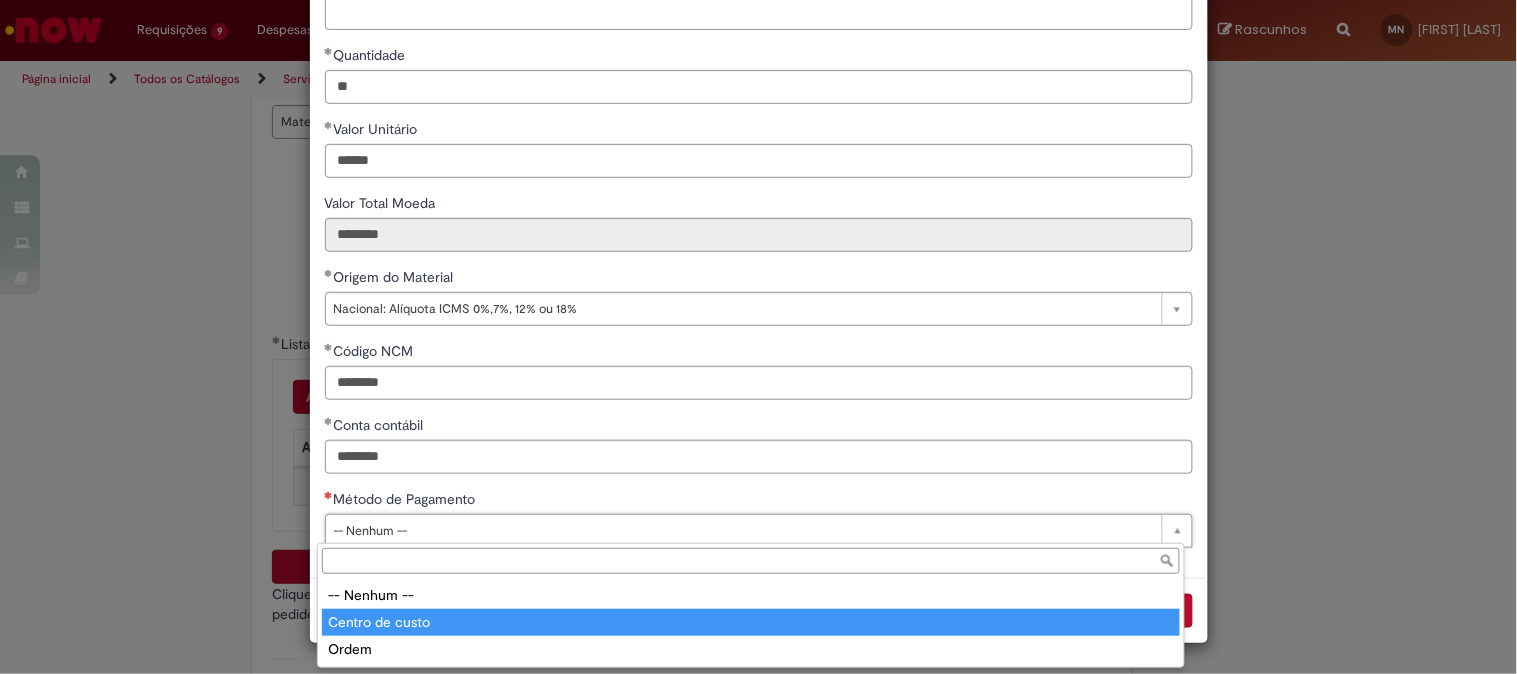 type on "**********" 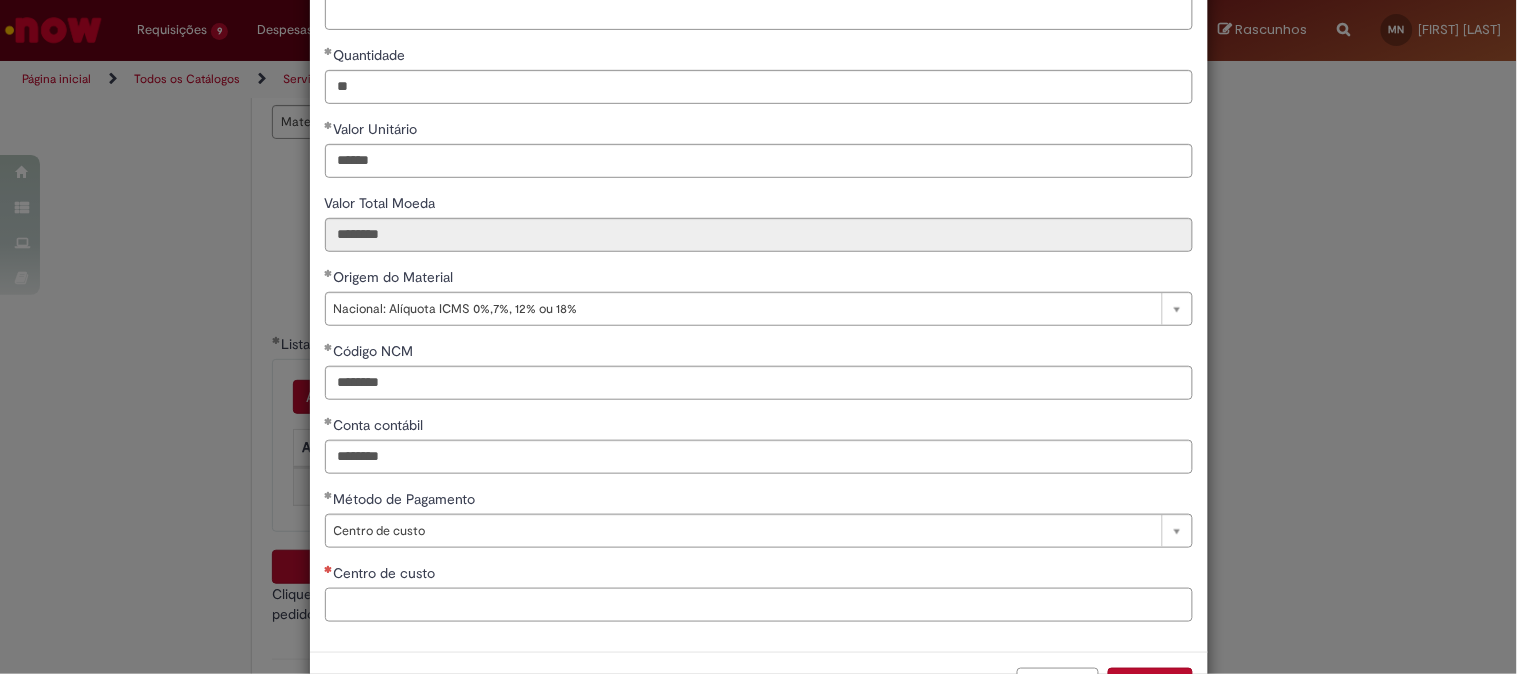 click on "Centro de custo" at bounding box center (759, 605) 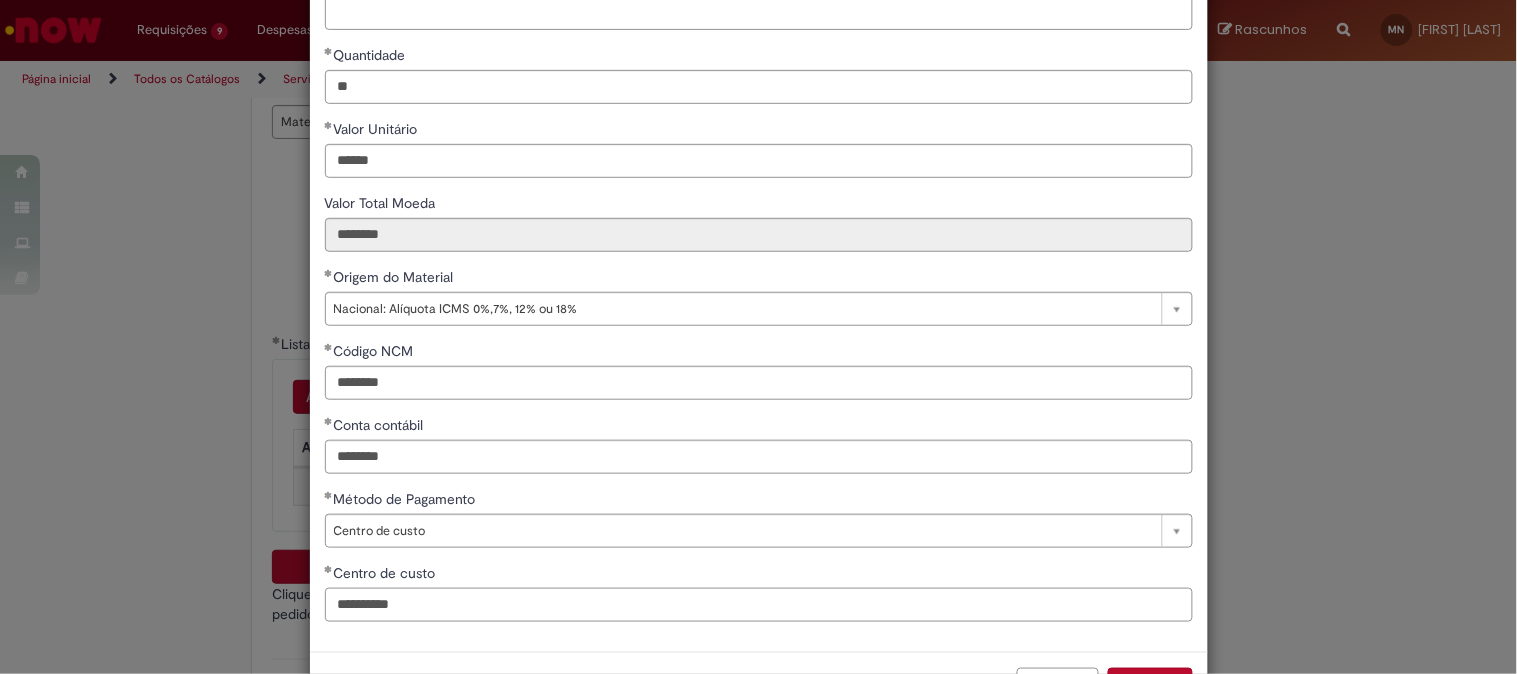 type on "**********" 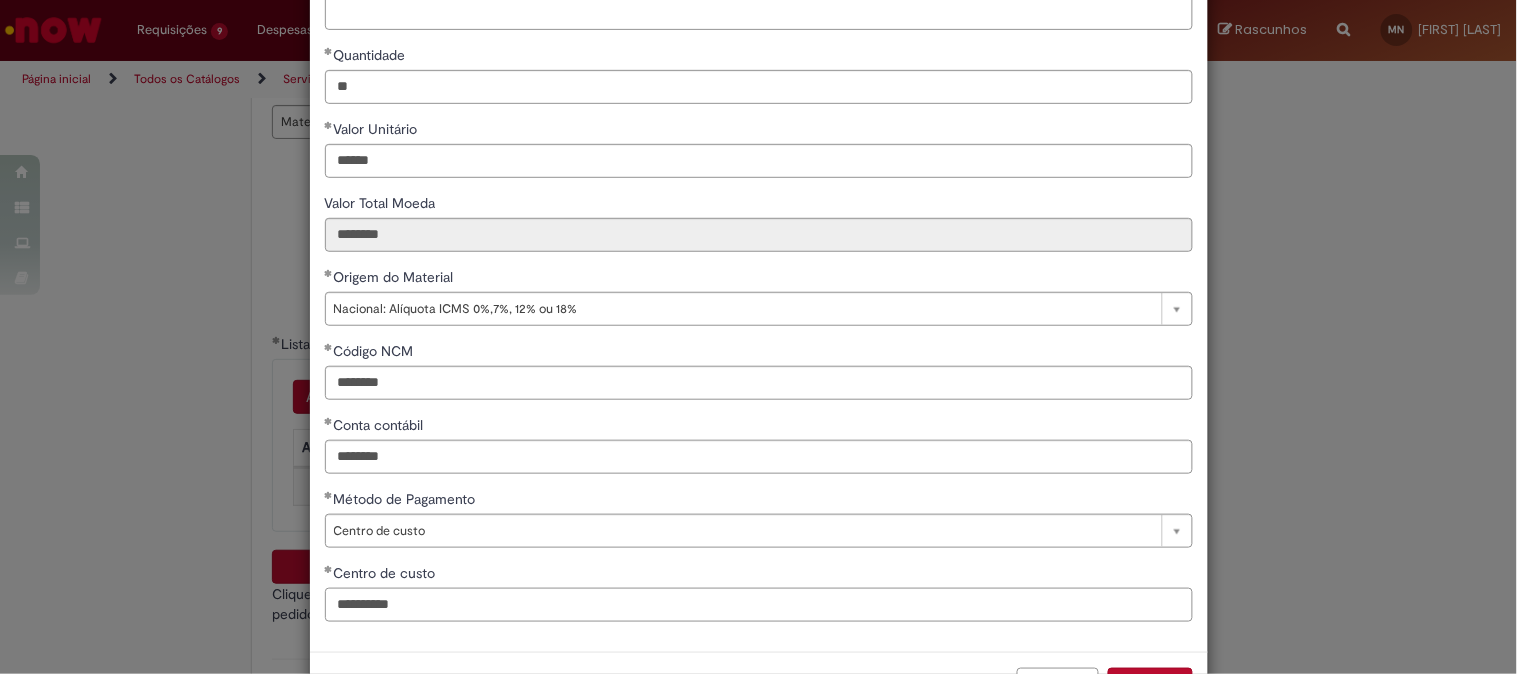 scroll, scrollTop: 280, scrollLeft: 0, axis: vertical 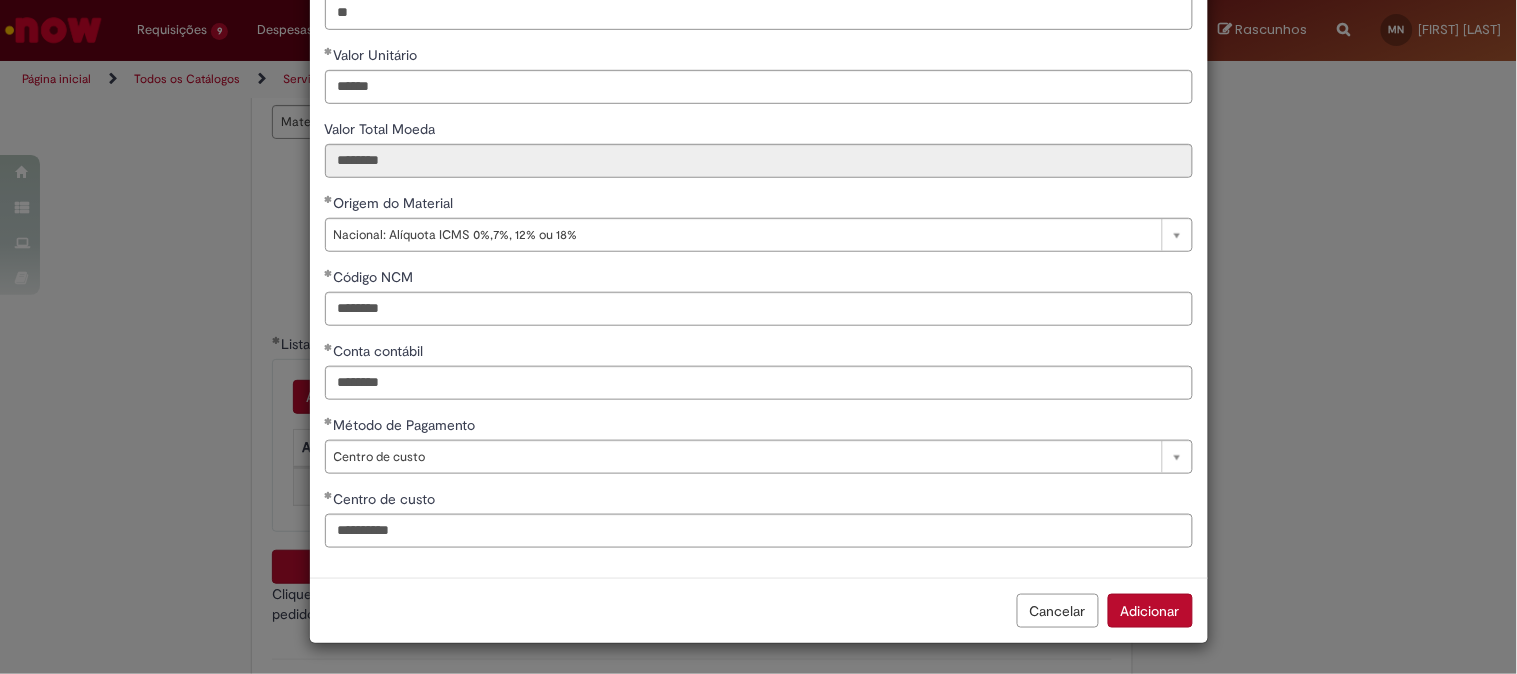 click on "Adicionar" at bounding box center [1150, 611] 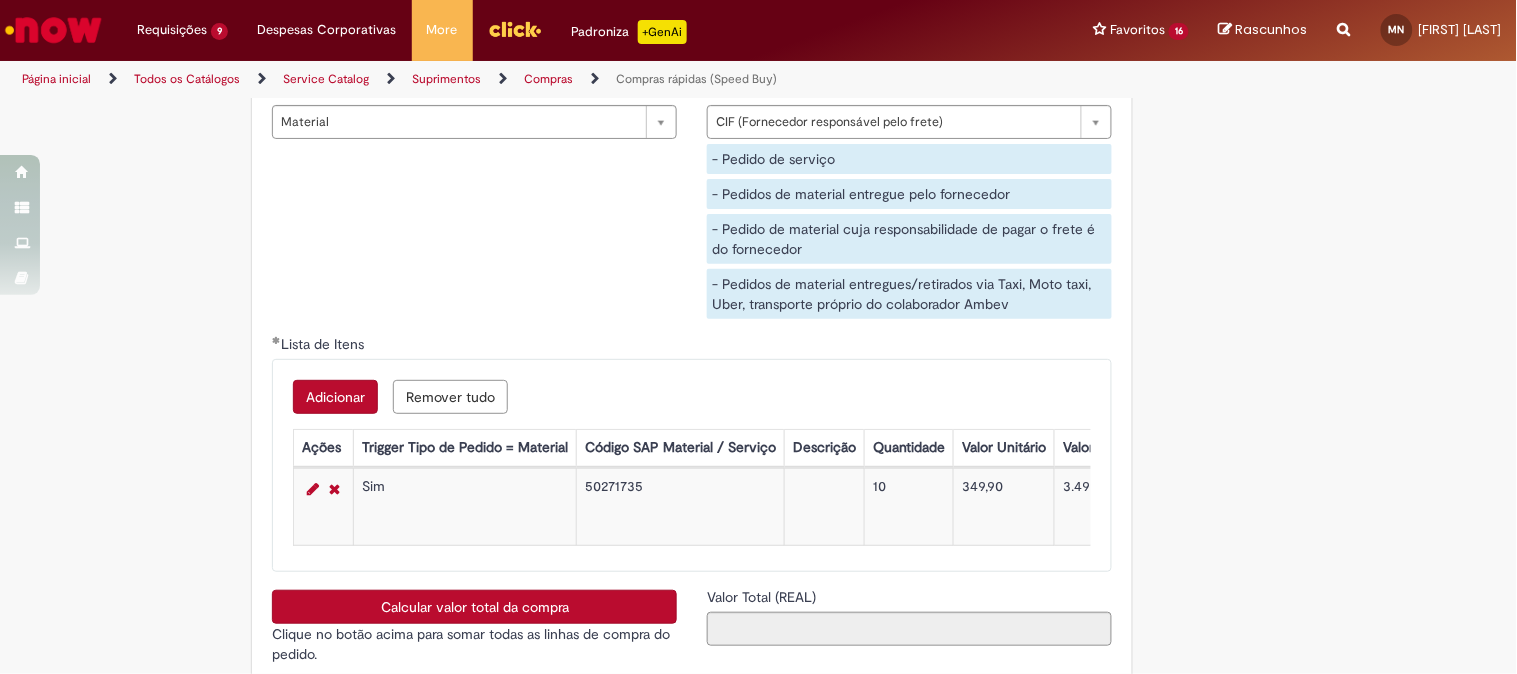 scroll, scrollTop: 3222, scrollLeft: 0, axis: vertical 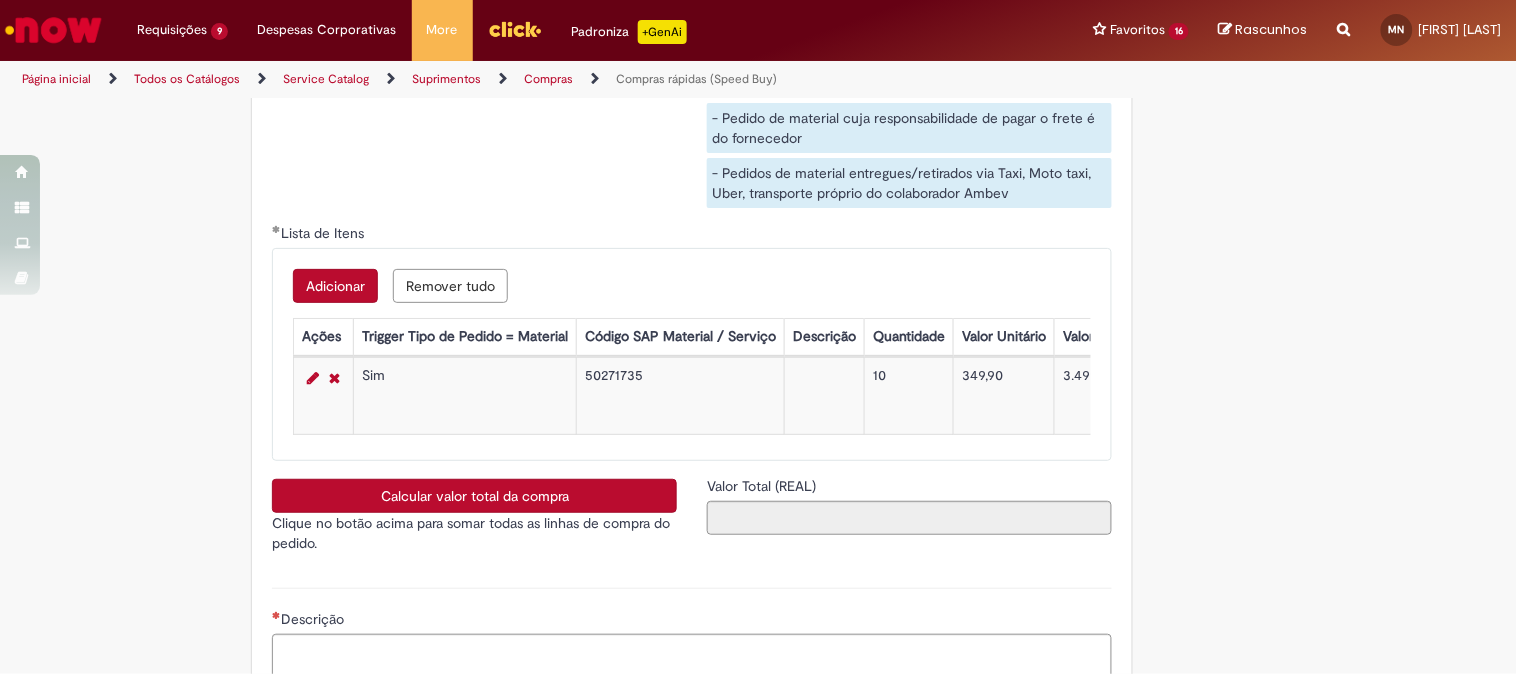 click on "**********" at bounding box center [692, 349] 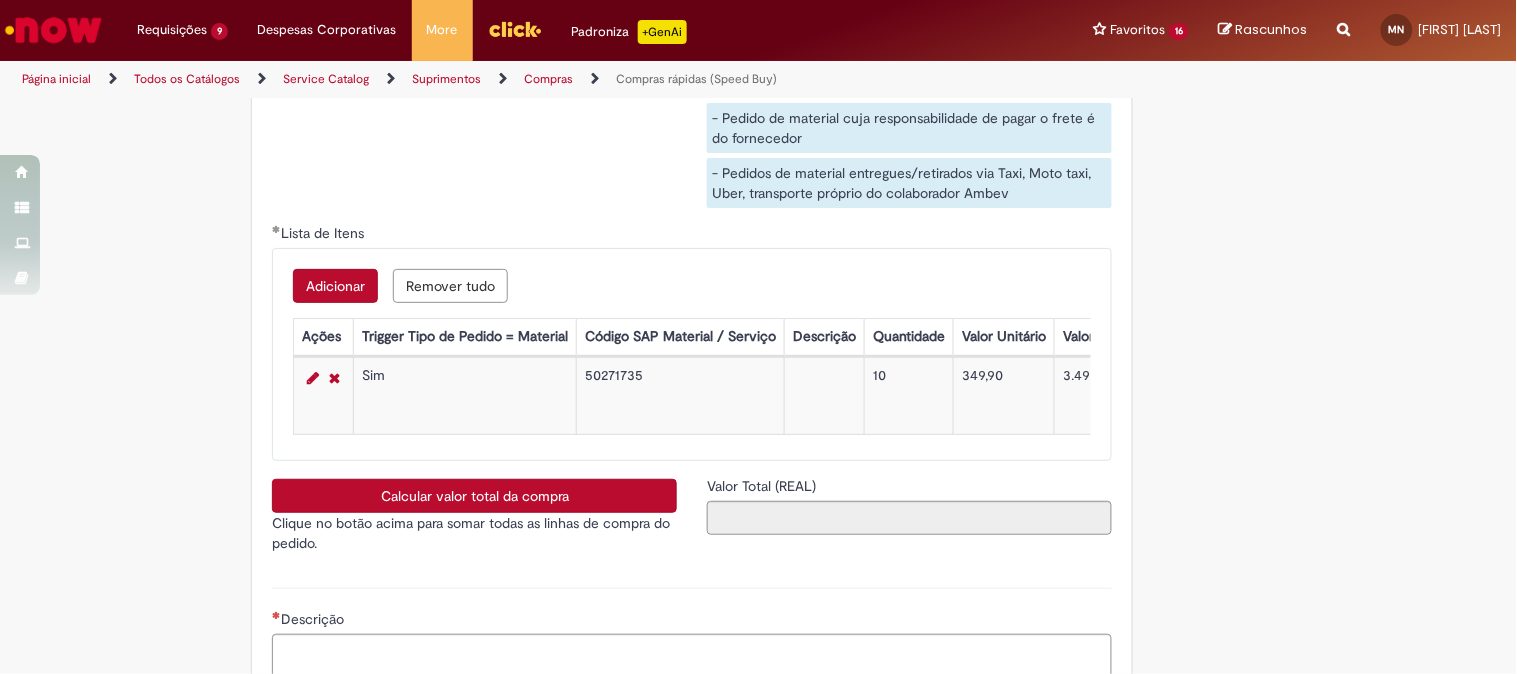 click on "Calcular valor total da compra" at bounding box center [474, 496] 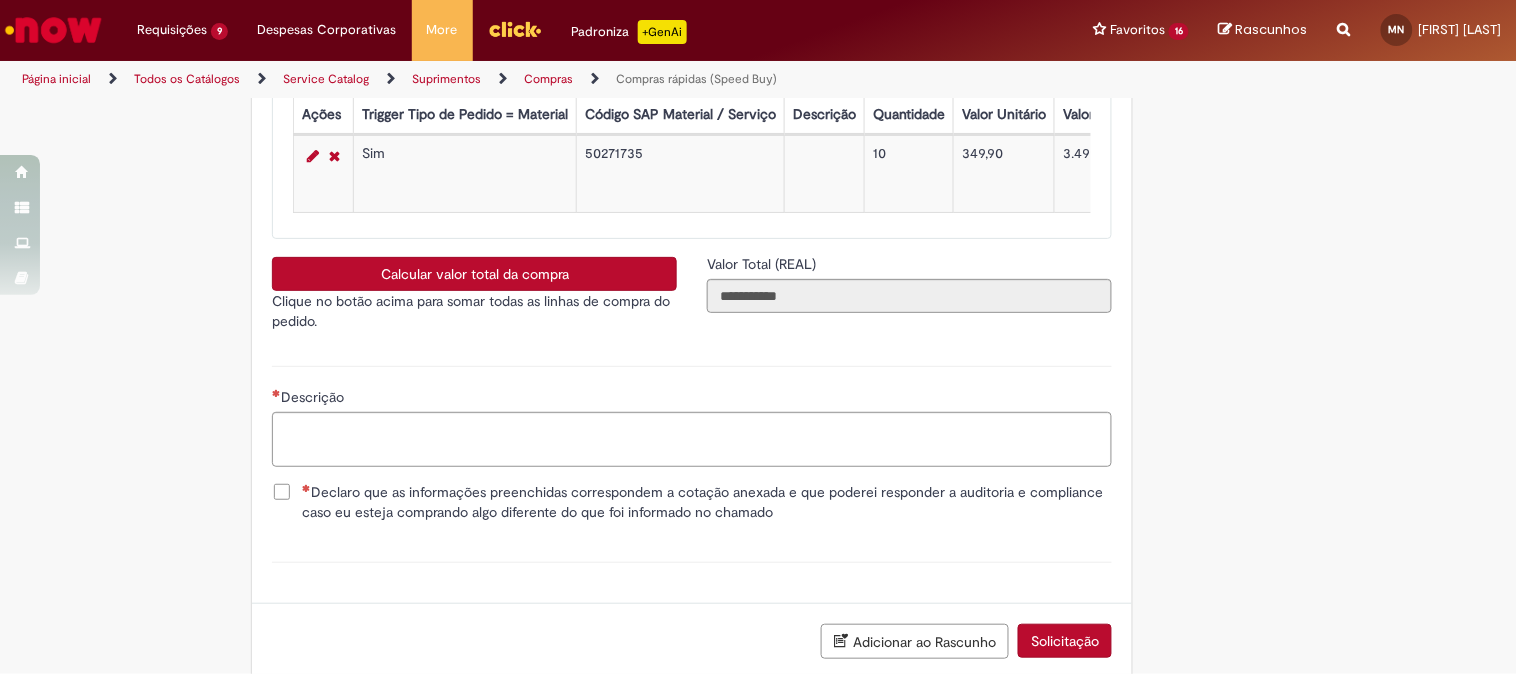 scroll, scrollTop: 3606, scrollLeft: 0, axis: vertical 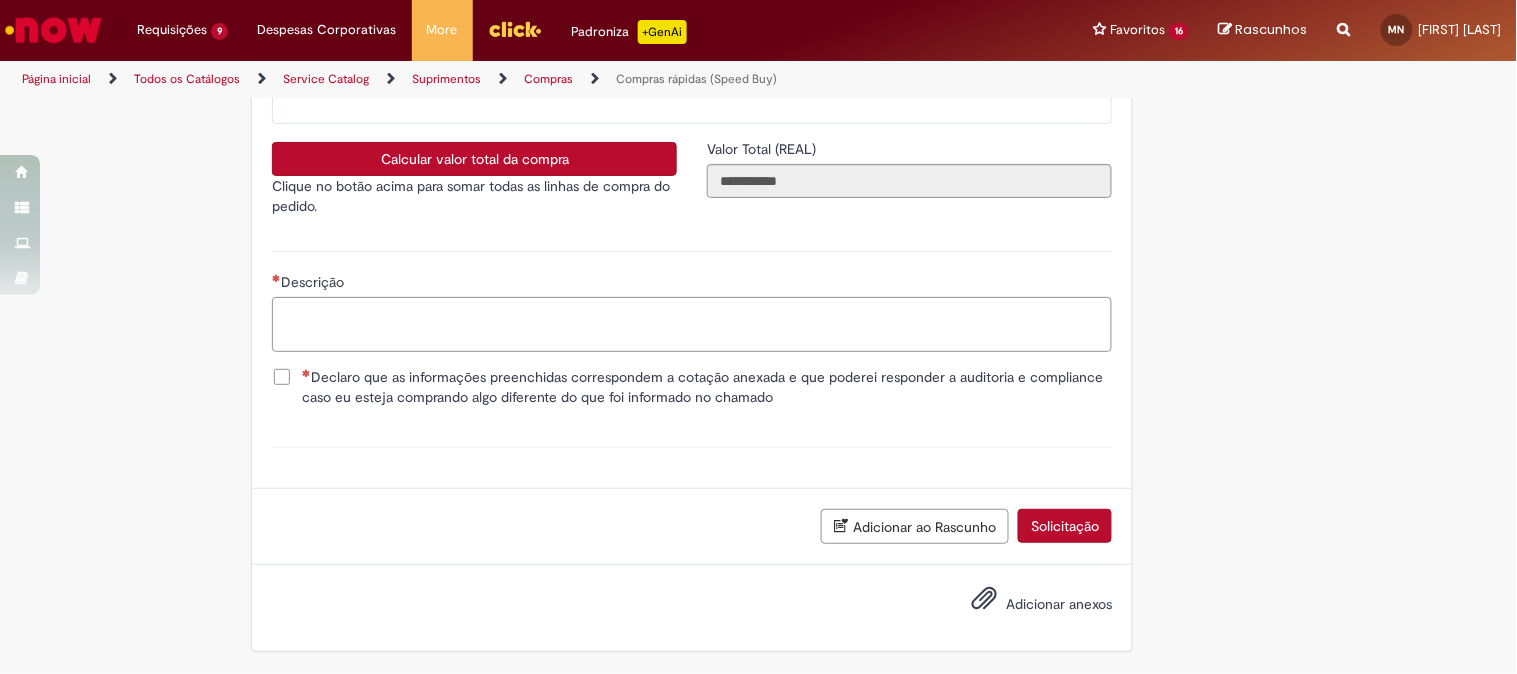 click on "Descrição" at bounding box center [692, 324] 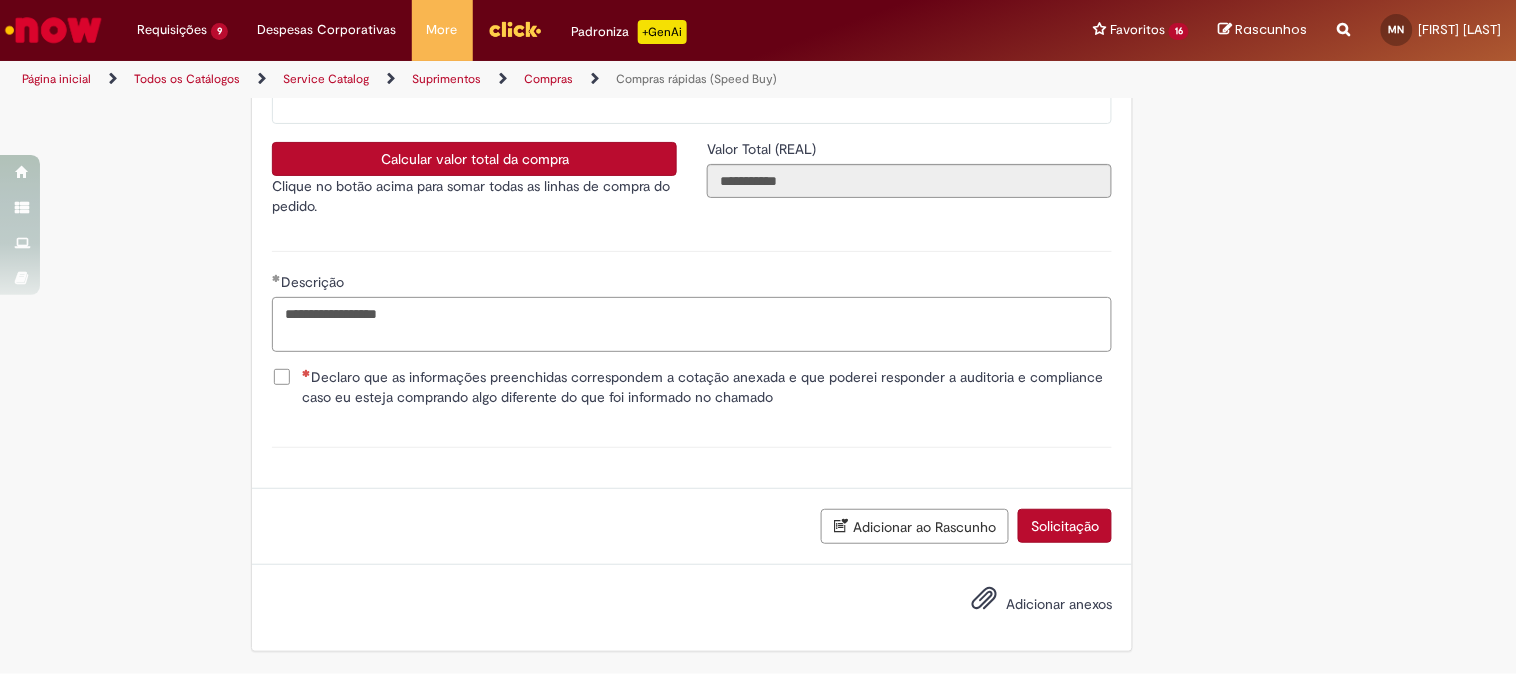 type on "**********" 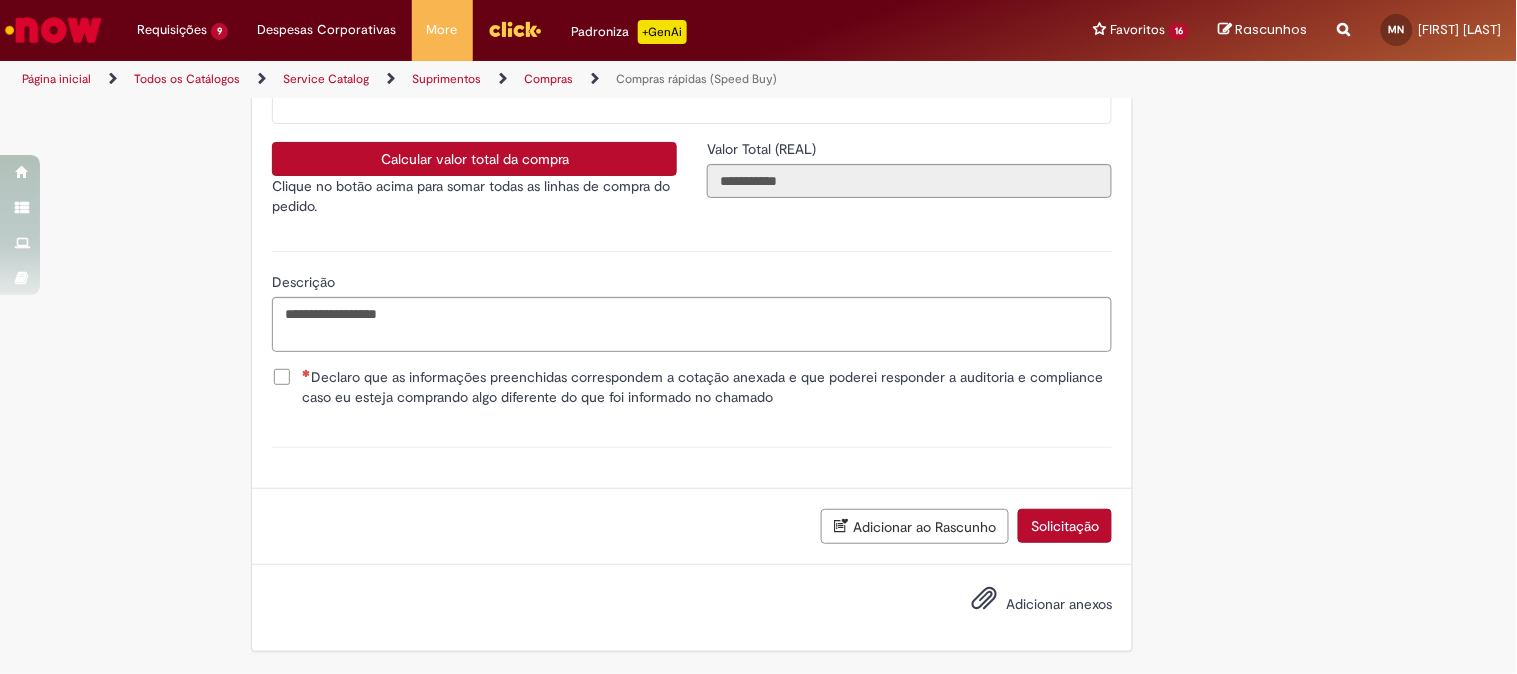 click on "Declaro que as informações preenchidas correspondem a cotação anexada e que poderei responder a auditoria e compliance caso eu esteja comprando algo diferente do que foi informado no chamado" at bounding box center (707, 387) 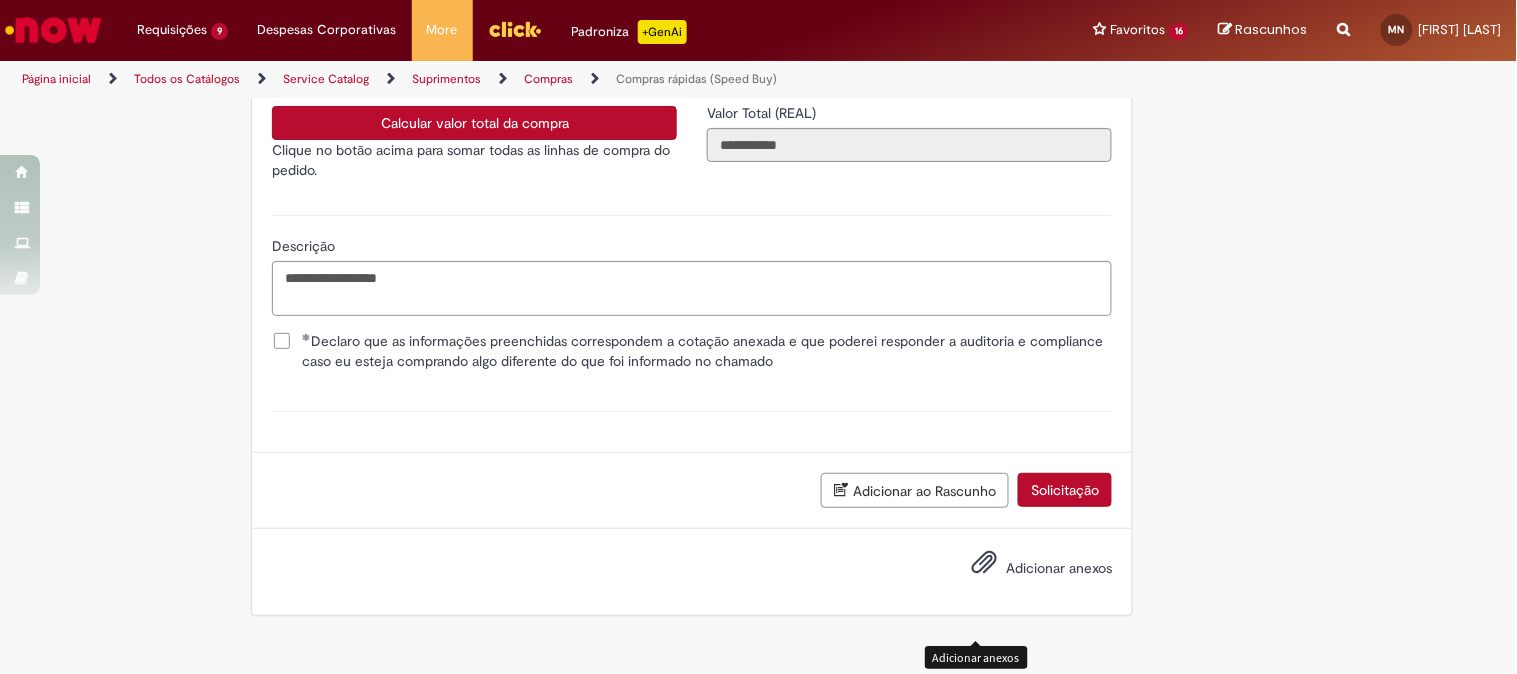 click at bounding box center (984, 563) 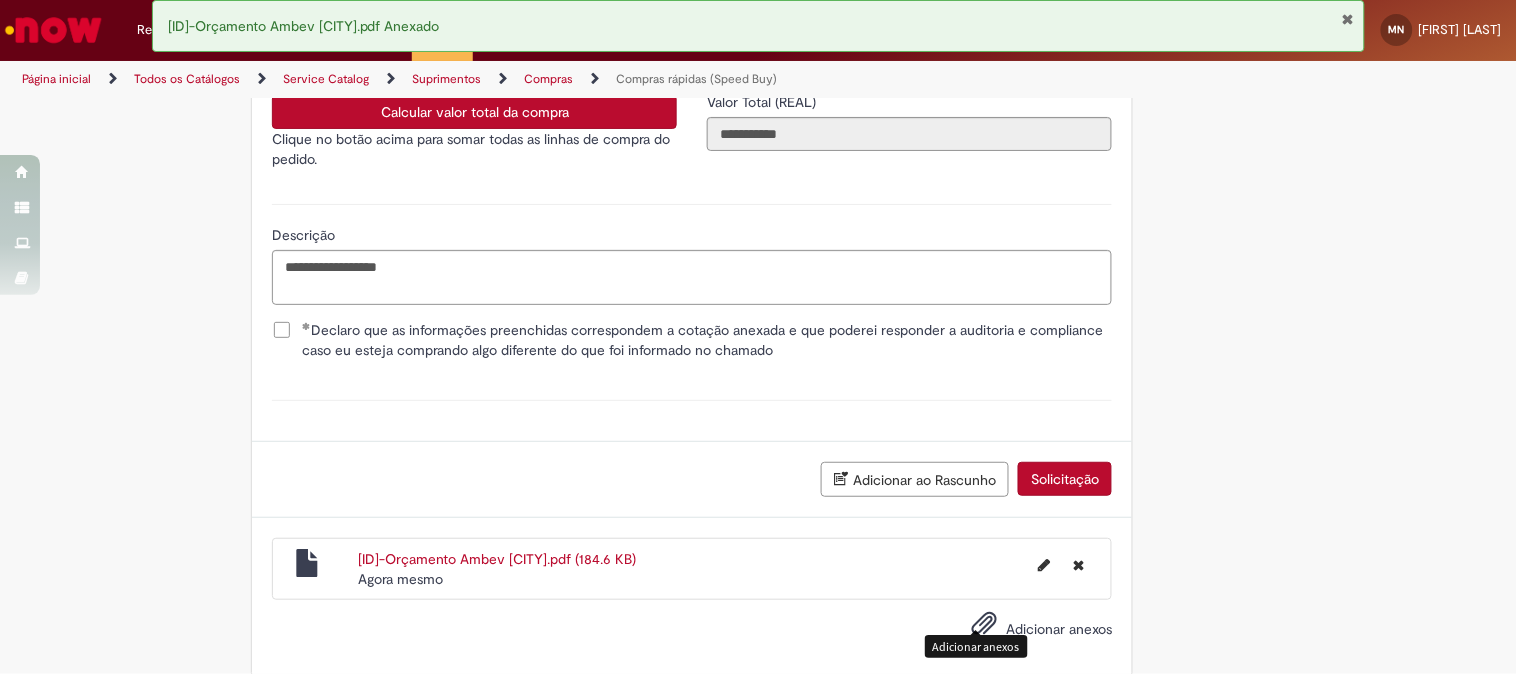 click at bounding box center [1347, 19] 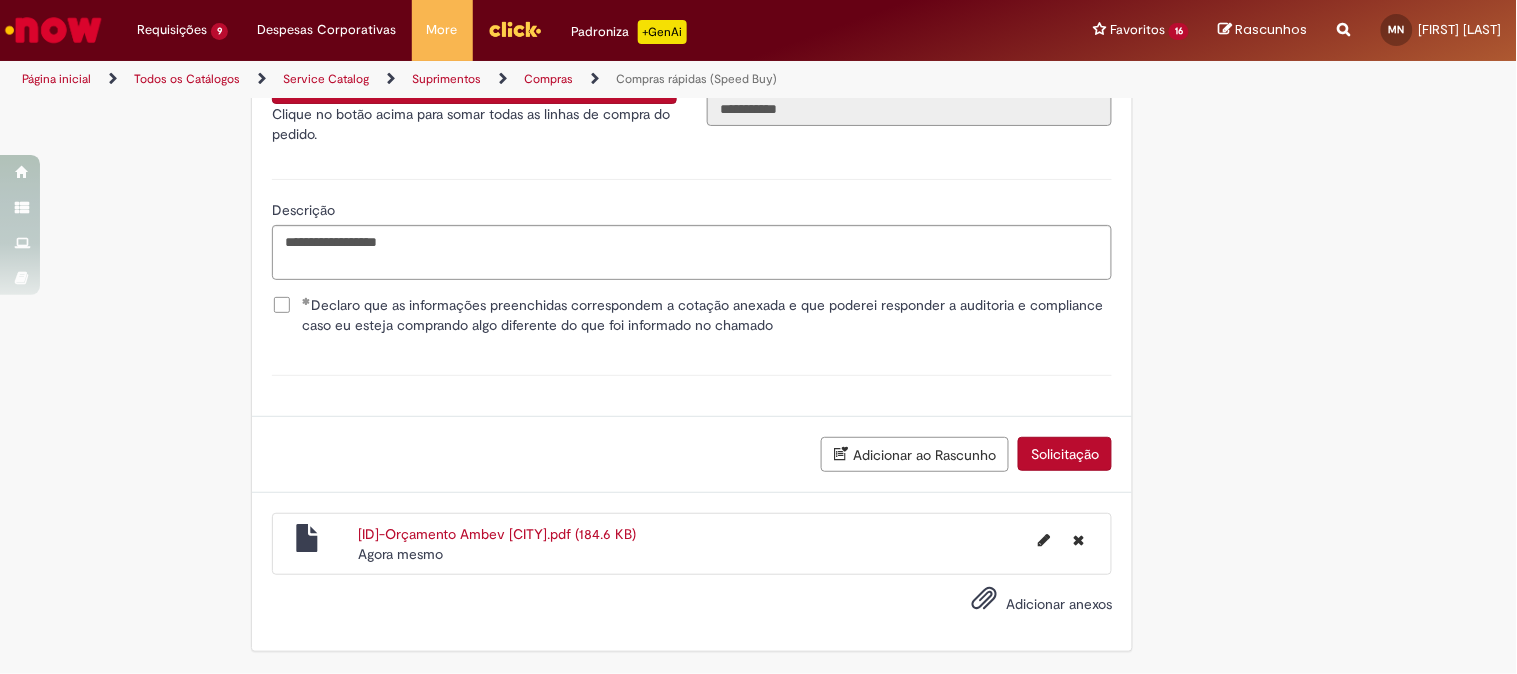 click on "Solicitação" at bounding box center (1065, 454) 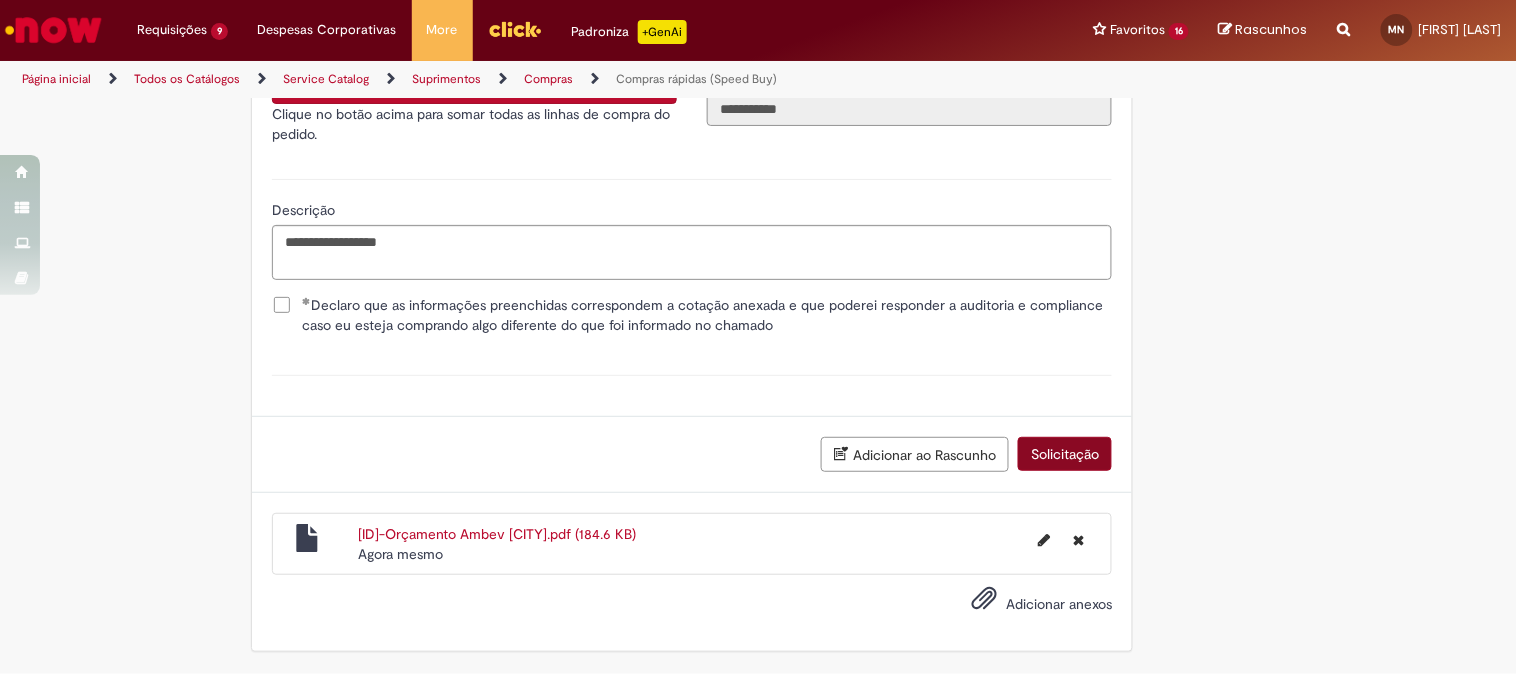 scroll, scrollTop: 3632, scrollLeft: 0, axis: vertical 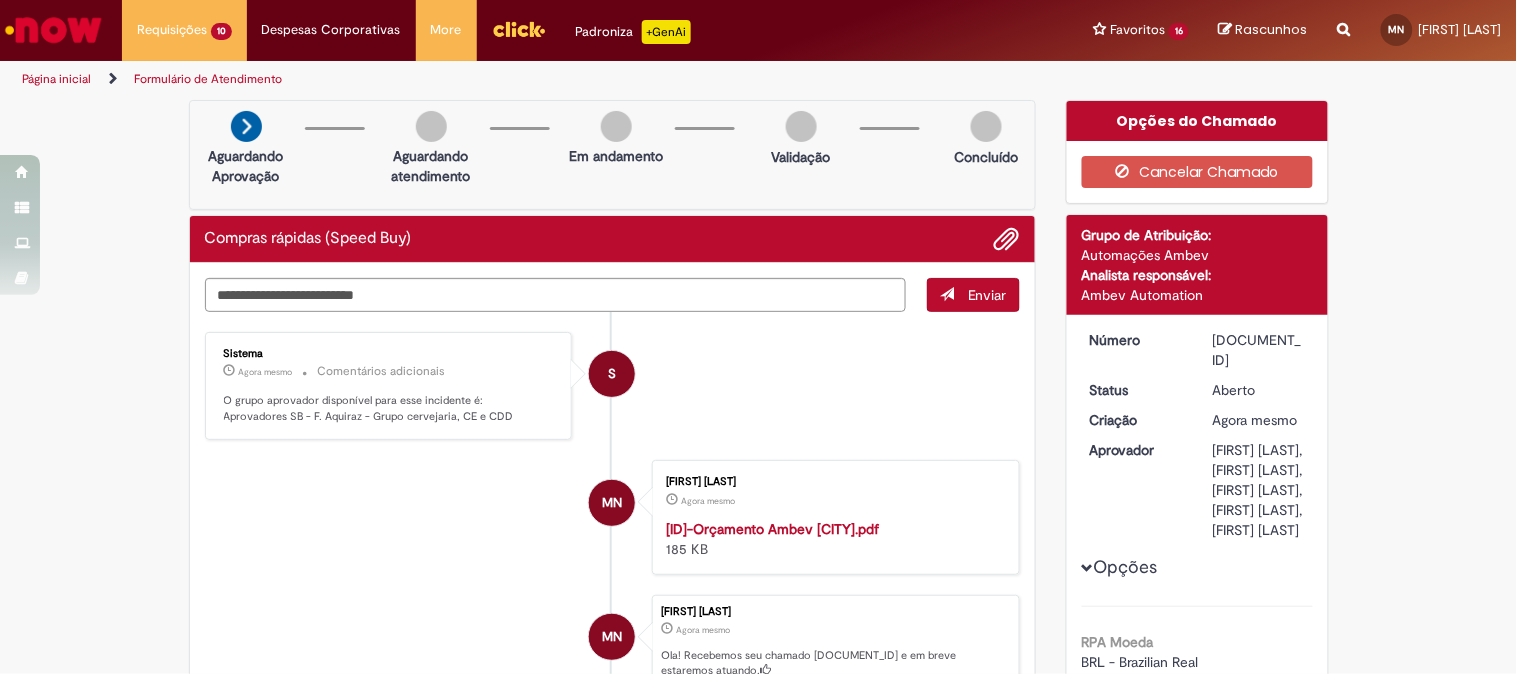 click on "[DOCUMENT_ID]" at bounding box center [1259, 350] 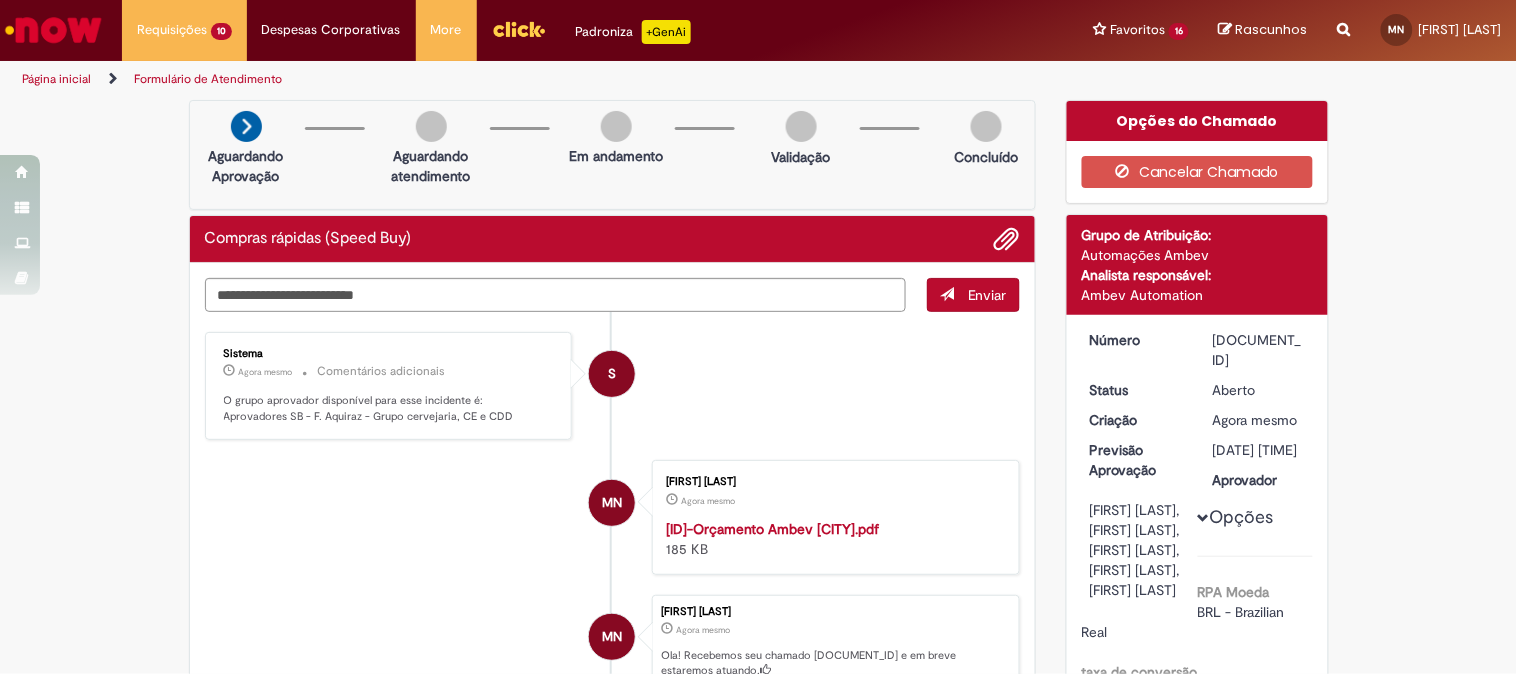 copy on "[DOCUMENT_ID]" 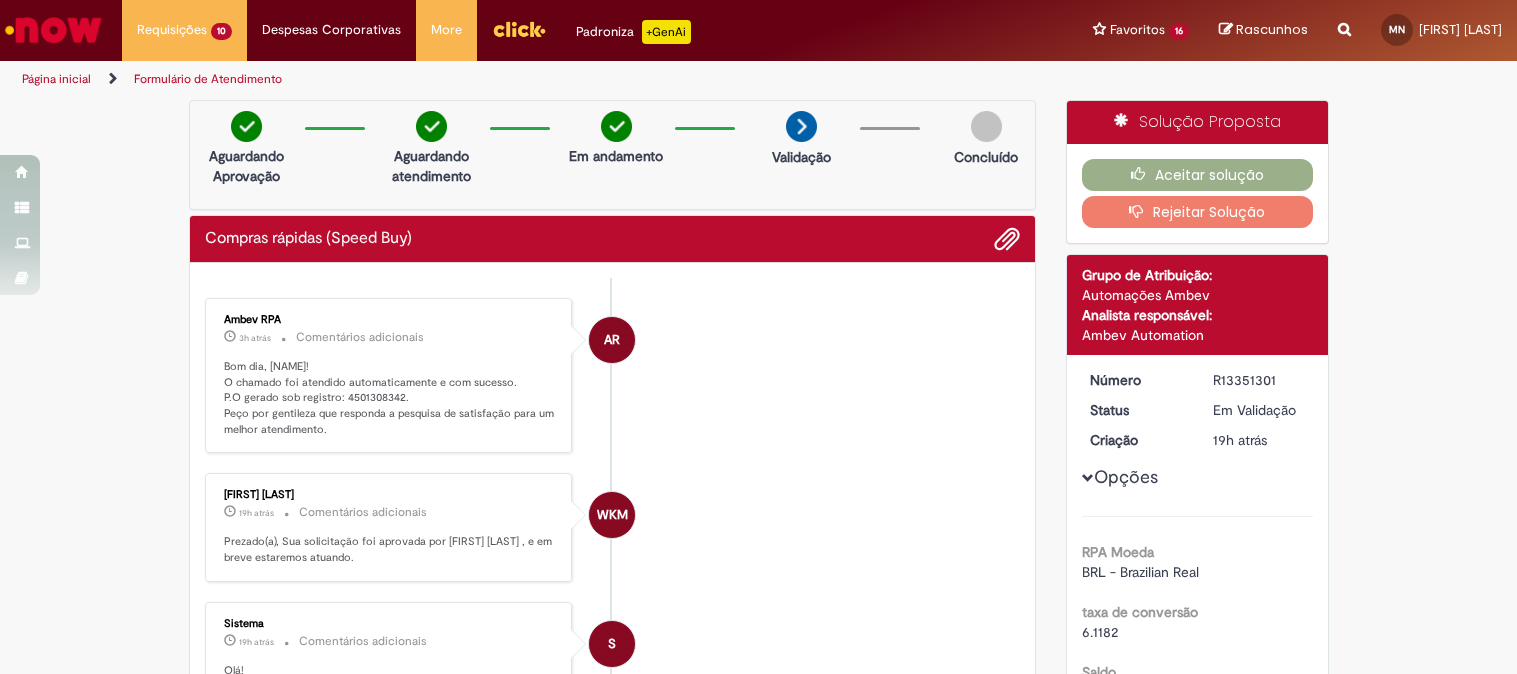 scroll, scrollTop: 0, scrollLeft: 0, axis: both 